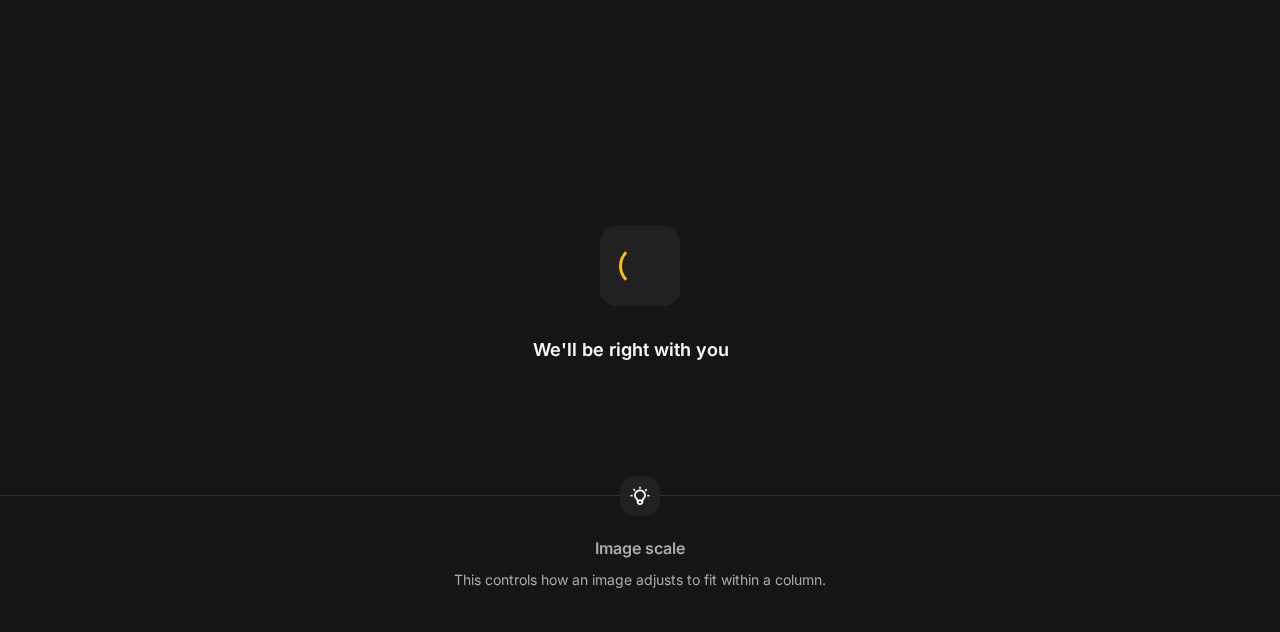 scroll, scrollTop: 0, scrollLeft: 0, axis: both 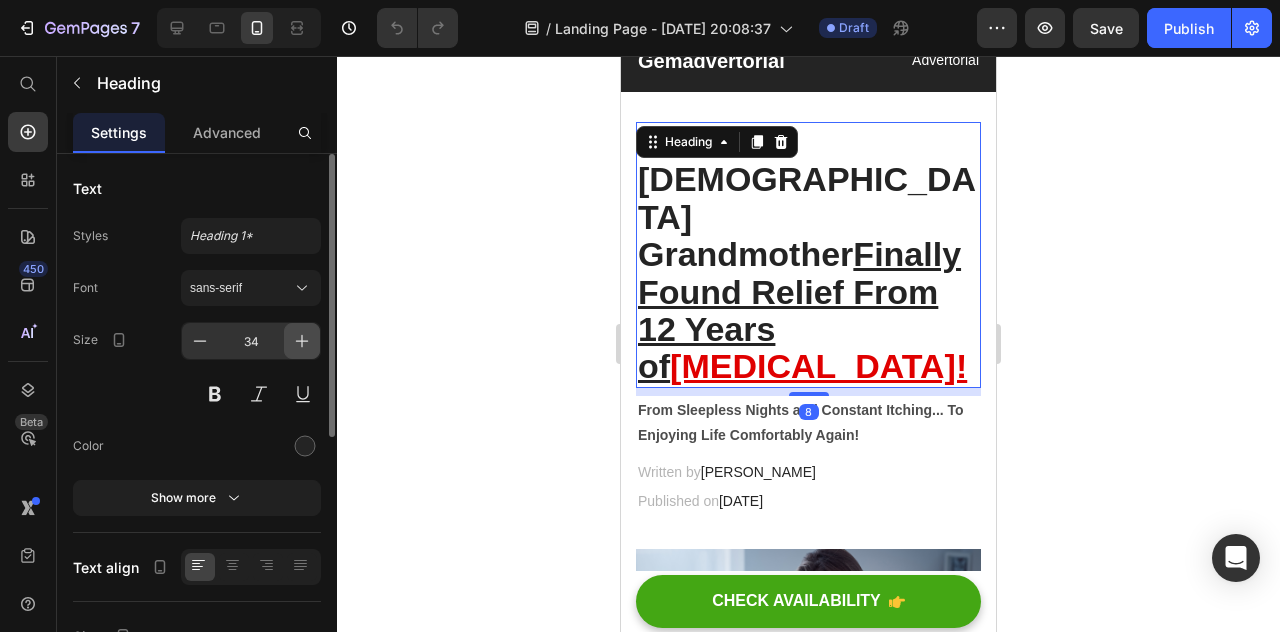 click 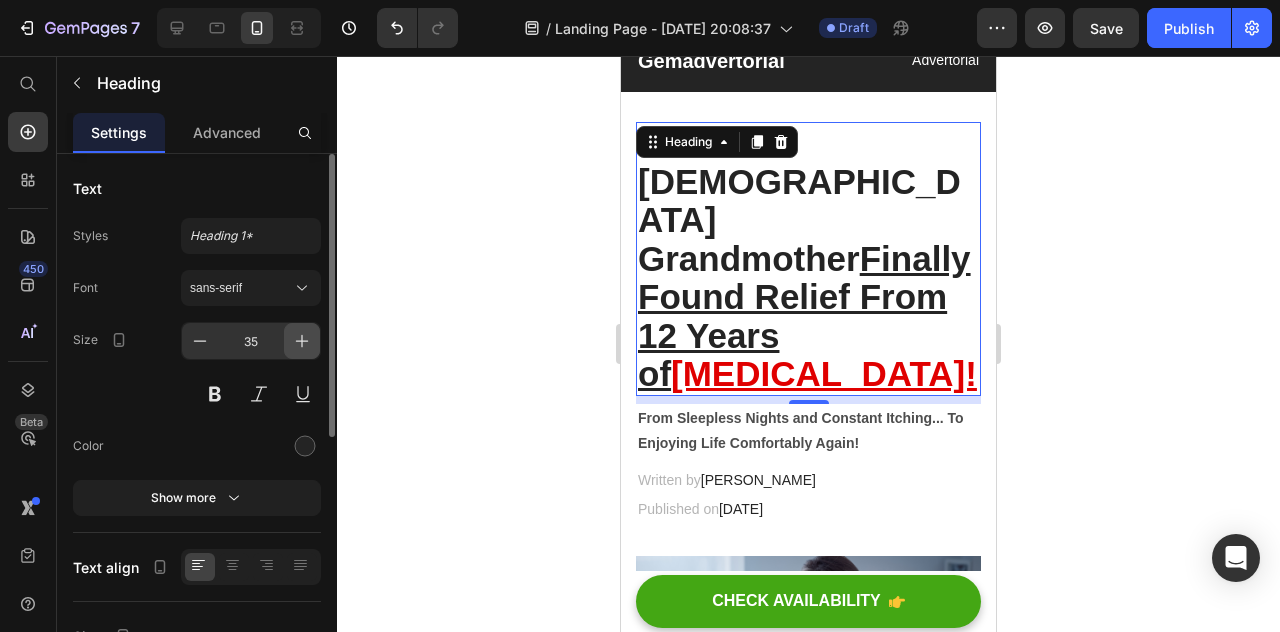 click 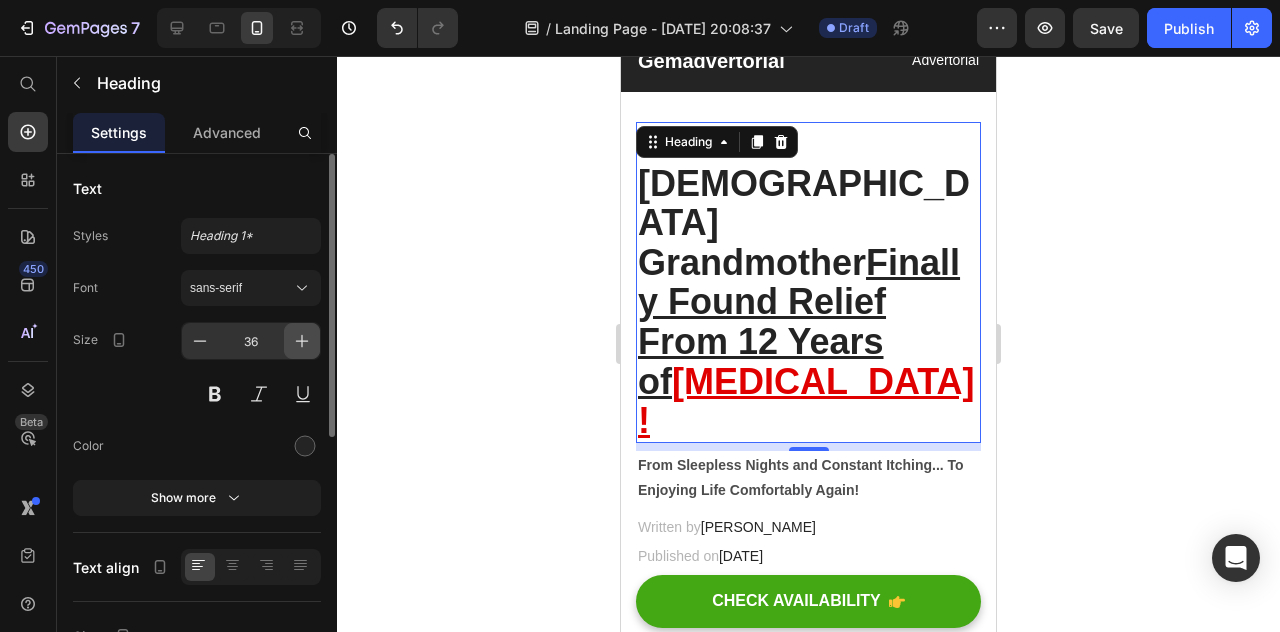 click 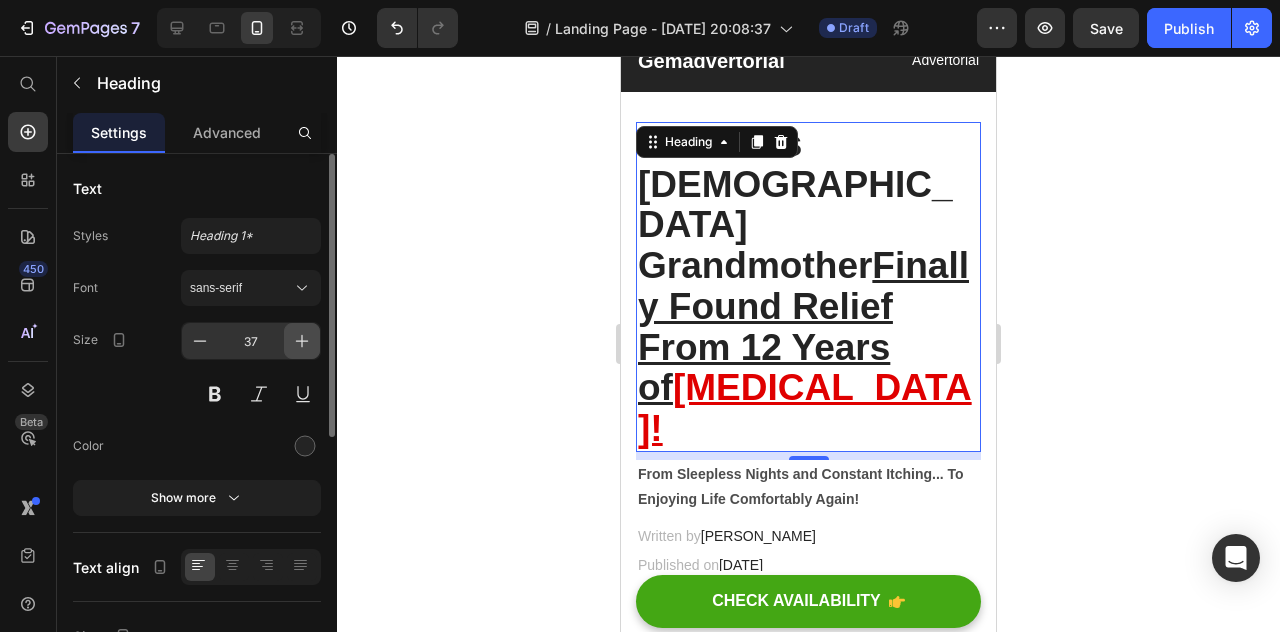 click 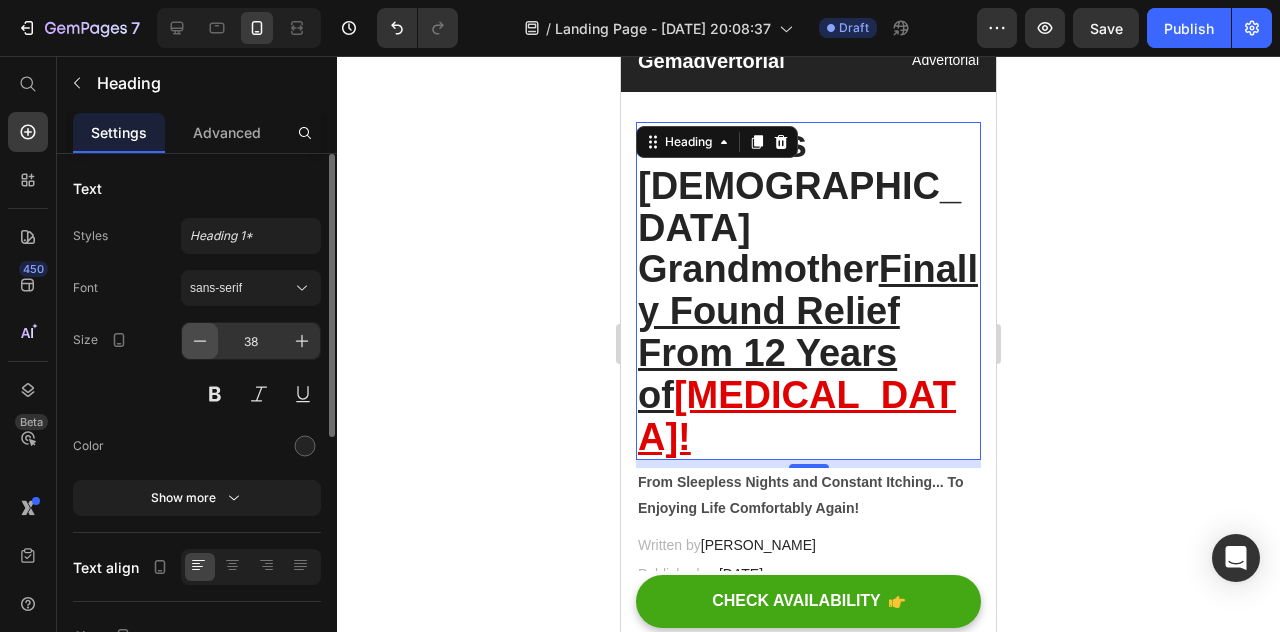 click at bounding box center [200, 341] 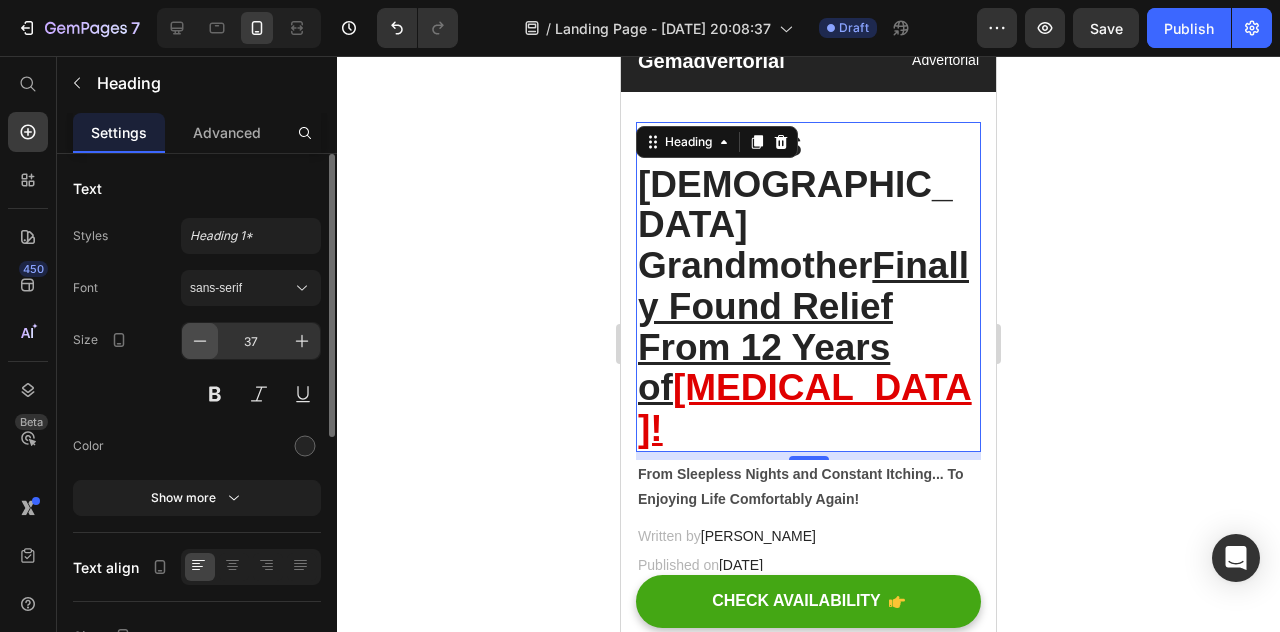click at bounding box center (200, 341) 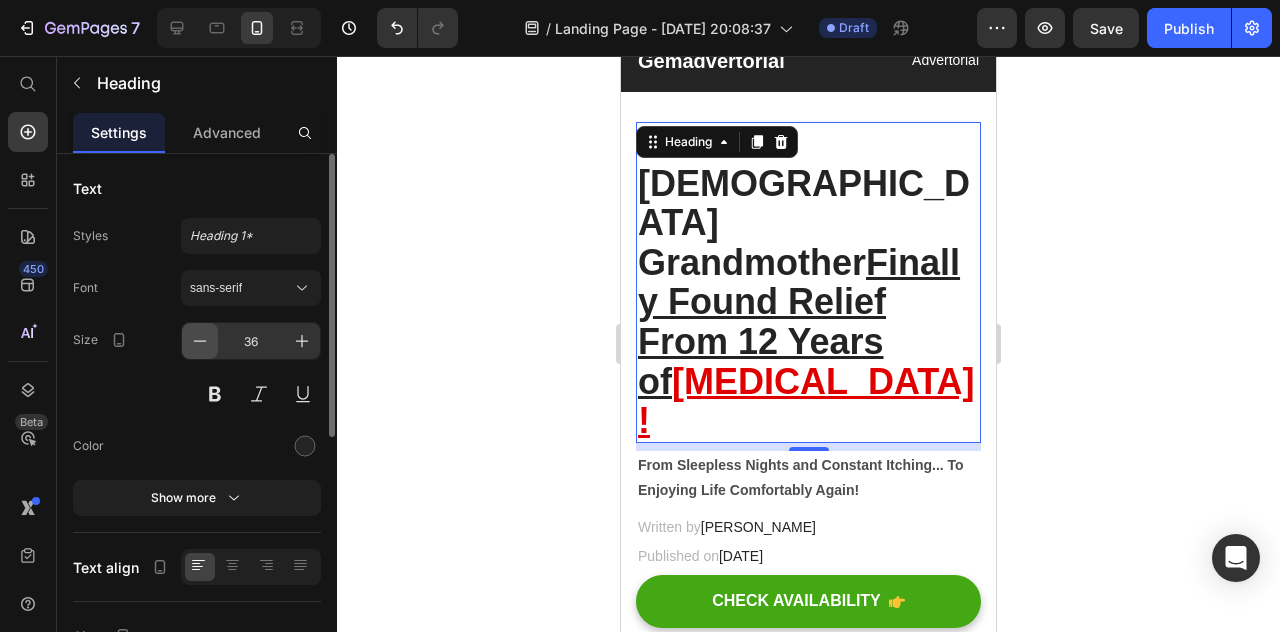 click at bounding box center [200, 341] 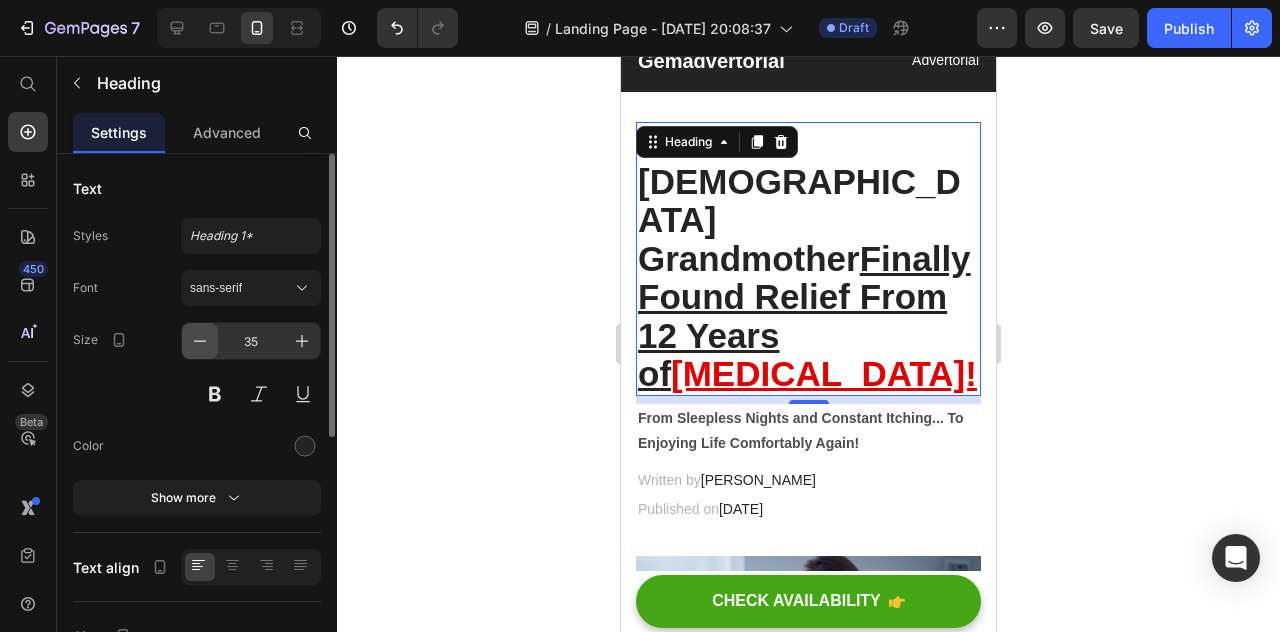 click at bounding box center (200, 341) 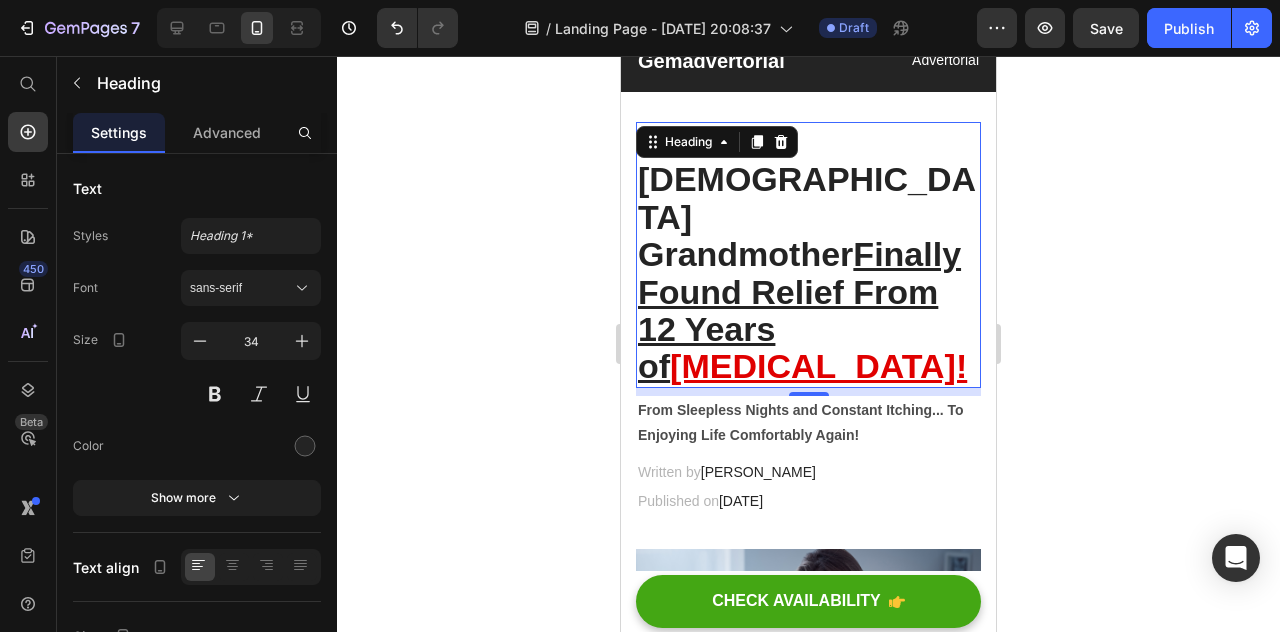 click 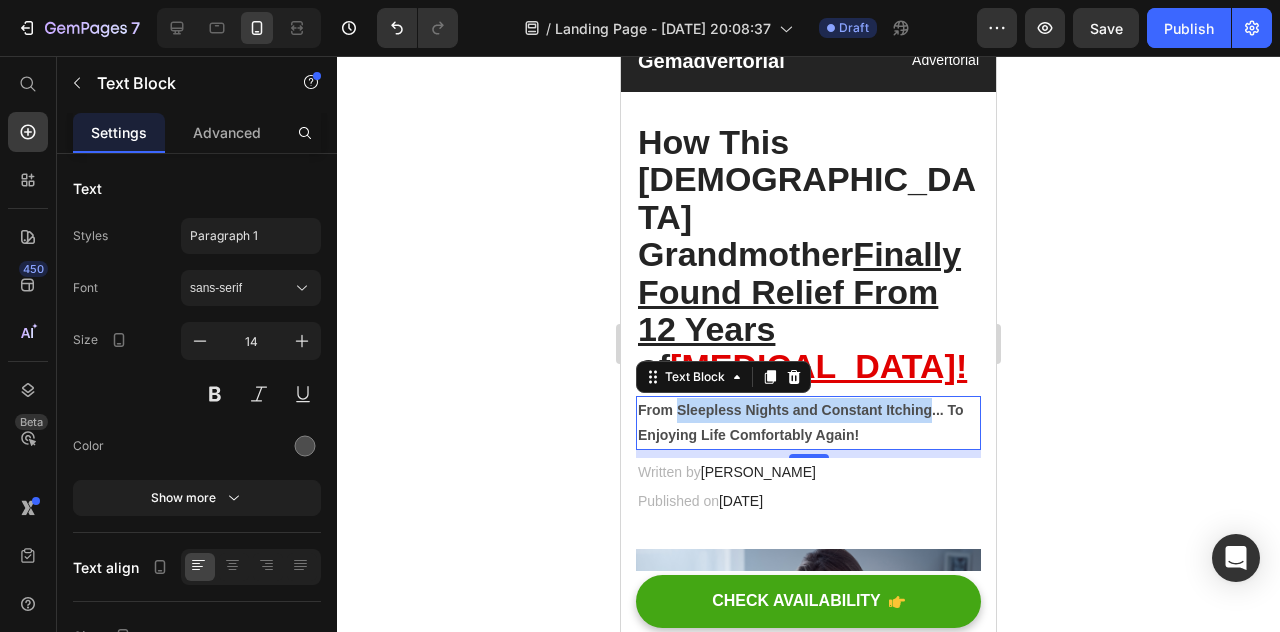 drag, startPoint x: 931, startPoint y: 335, endPoint x: 681, endPoint y: 345, distance: 250.19992 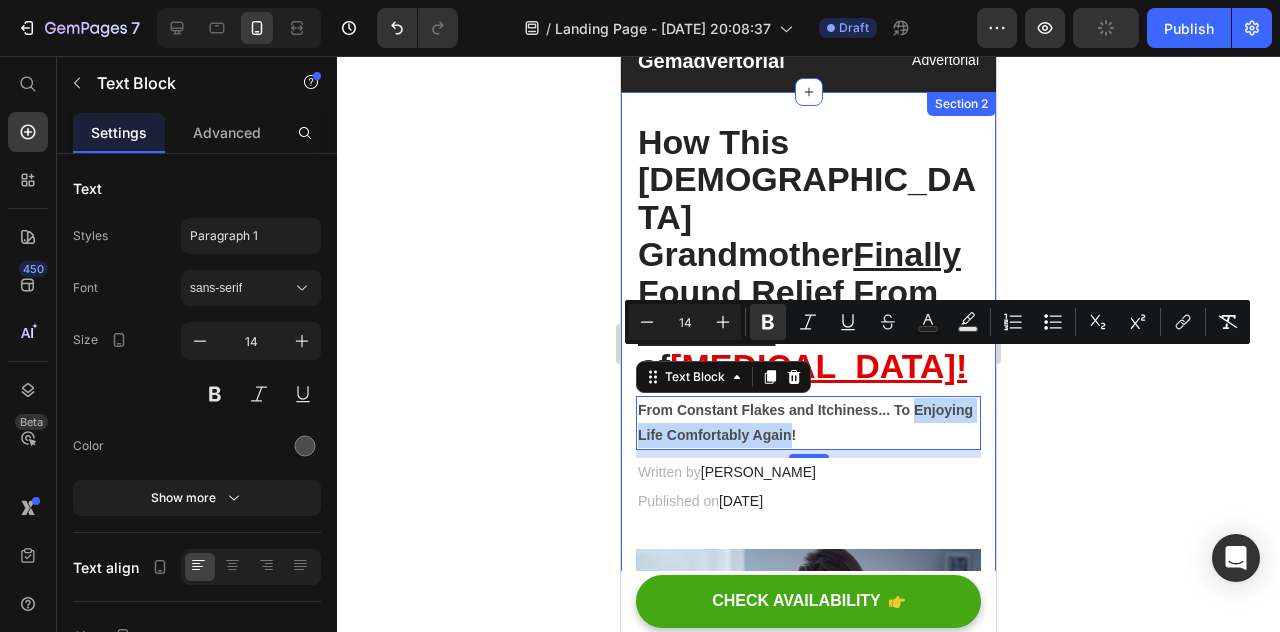 drag, startPoint x: 856, startPoint y: 355, endPoint x: 634, endPoint y: 359, distance: 222.03603 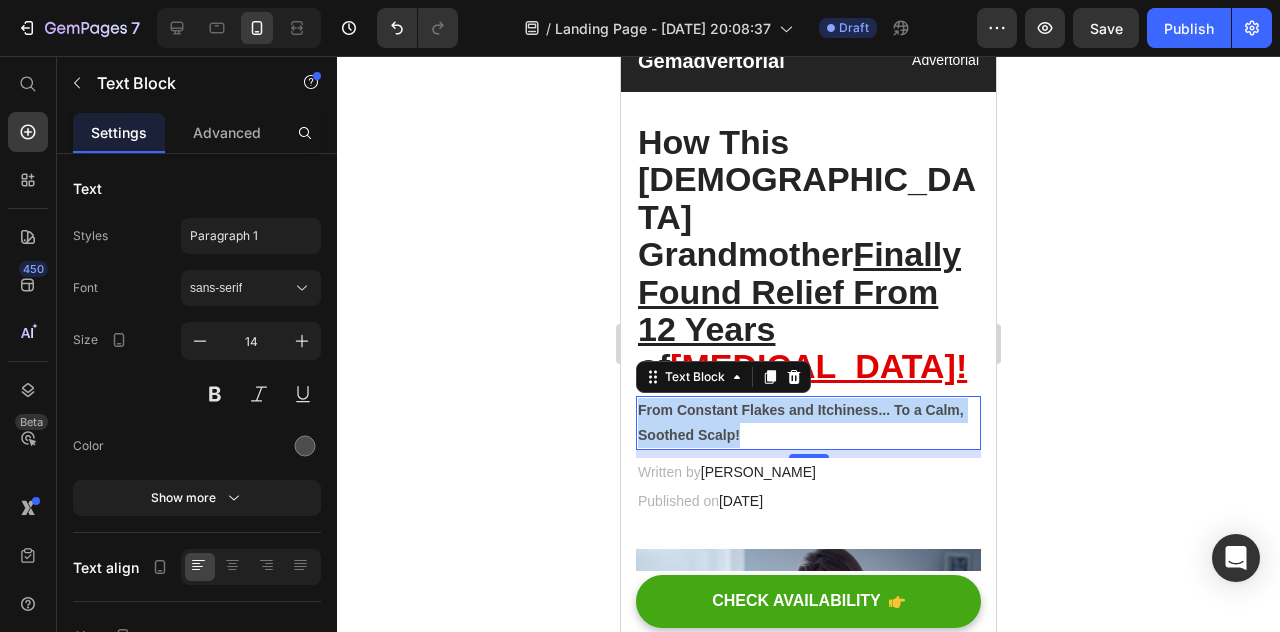 drag, startPoint x: 774, startPoint y: 360, endPoint x: 637, endPoint y: 329, distance: 140.46352 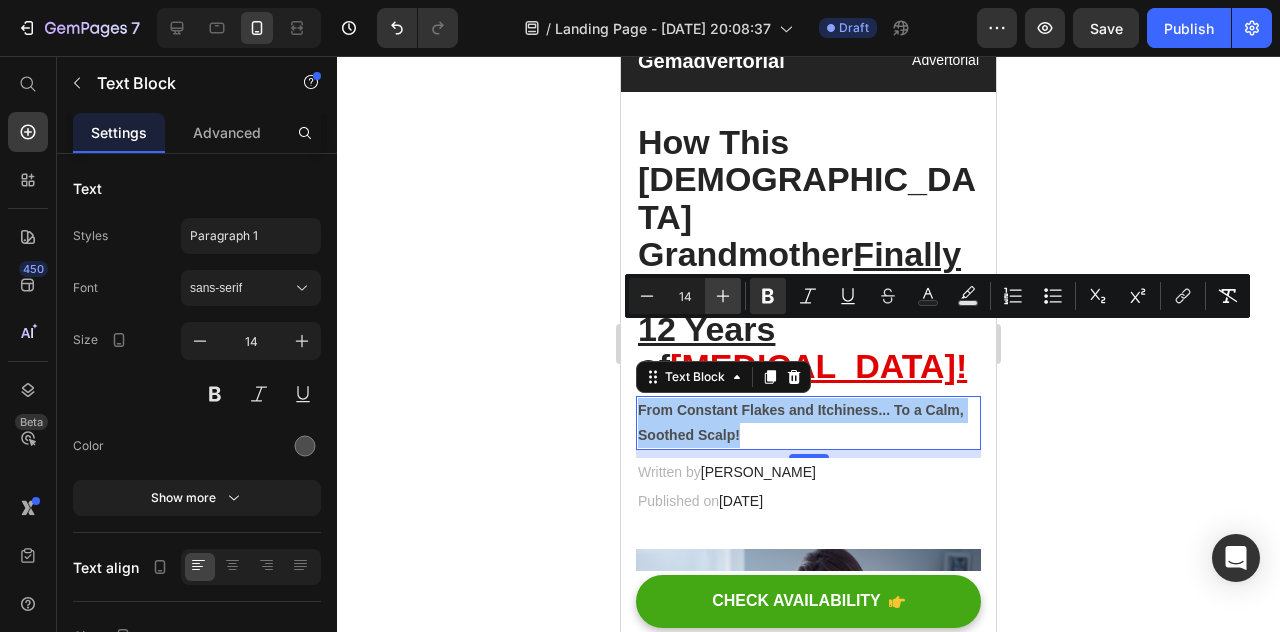 click 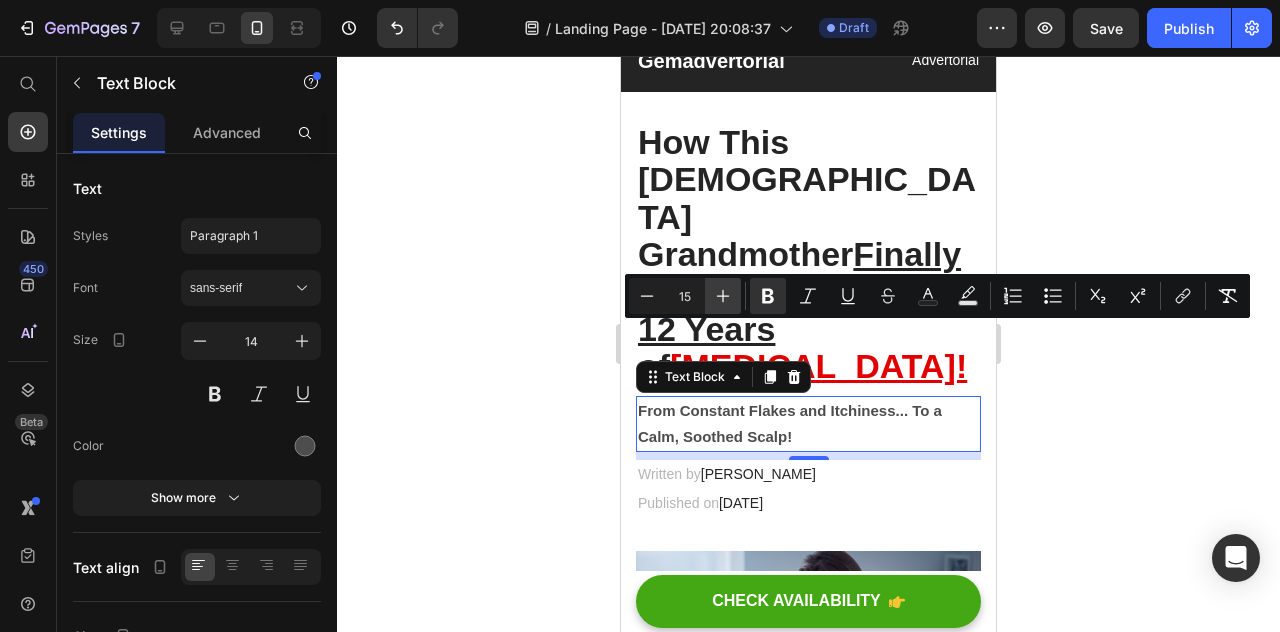 click 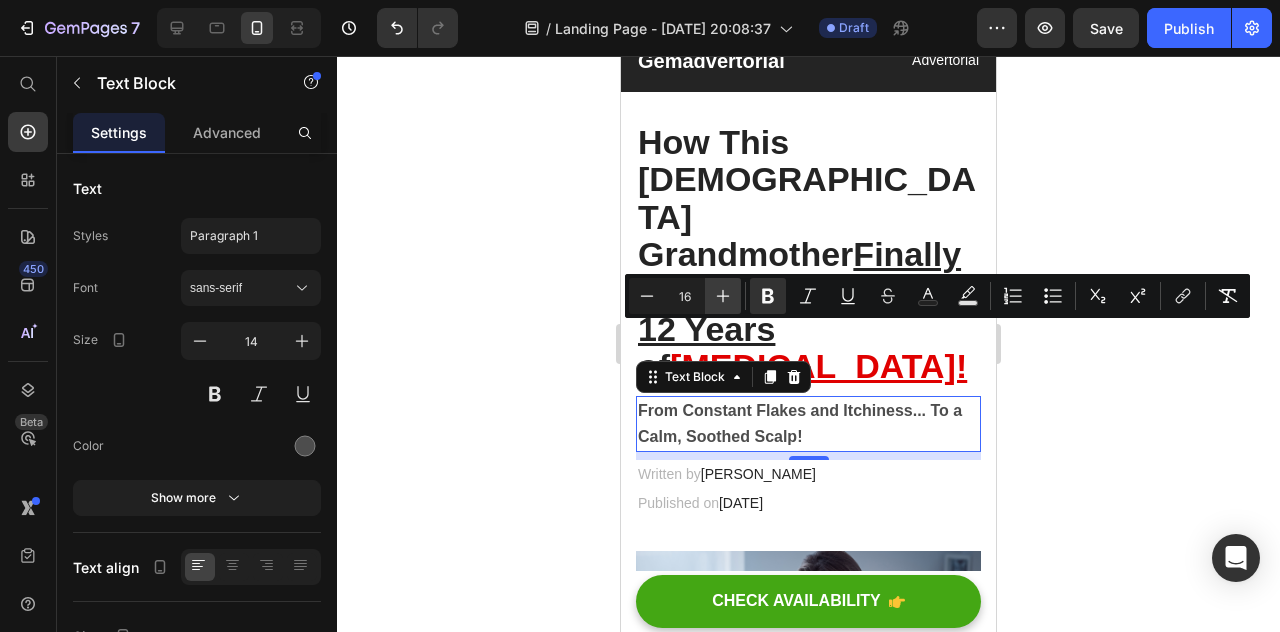 click 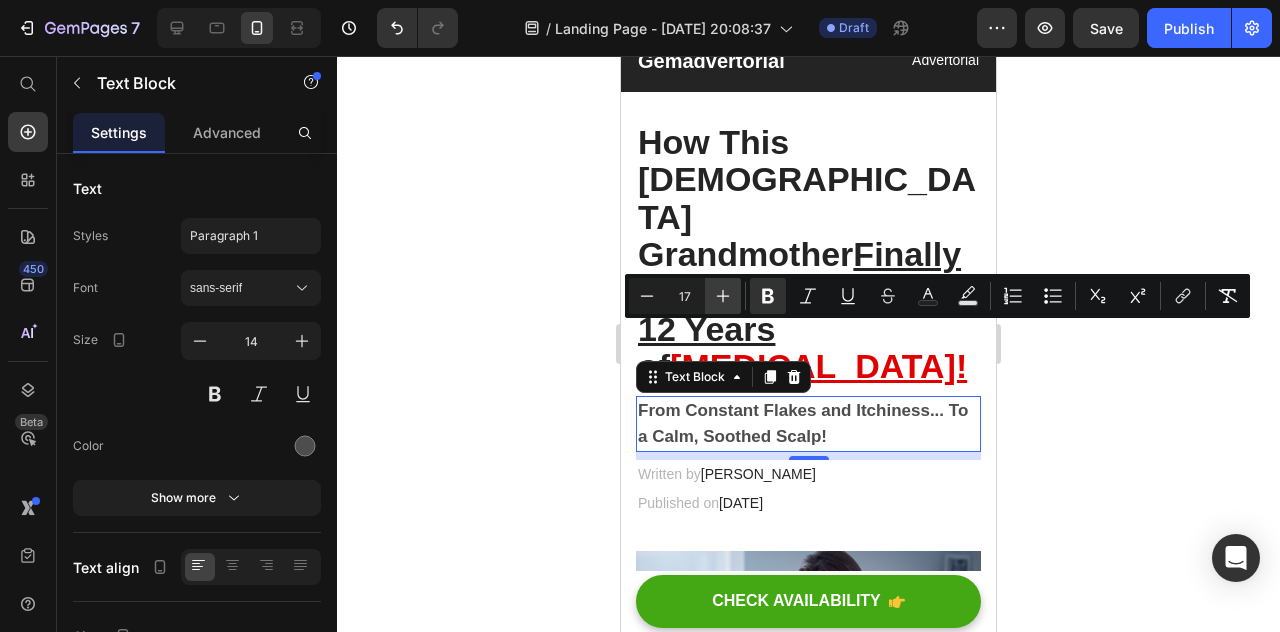 click 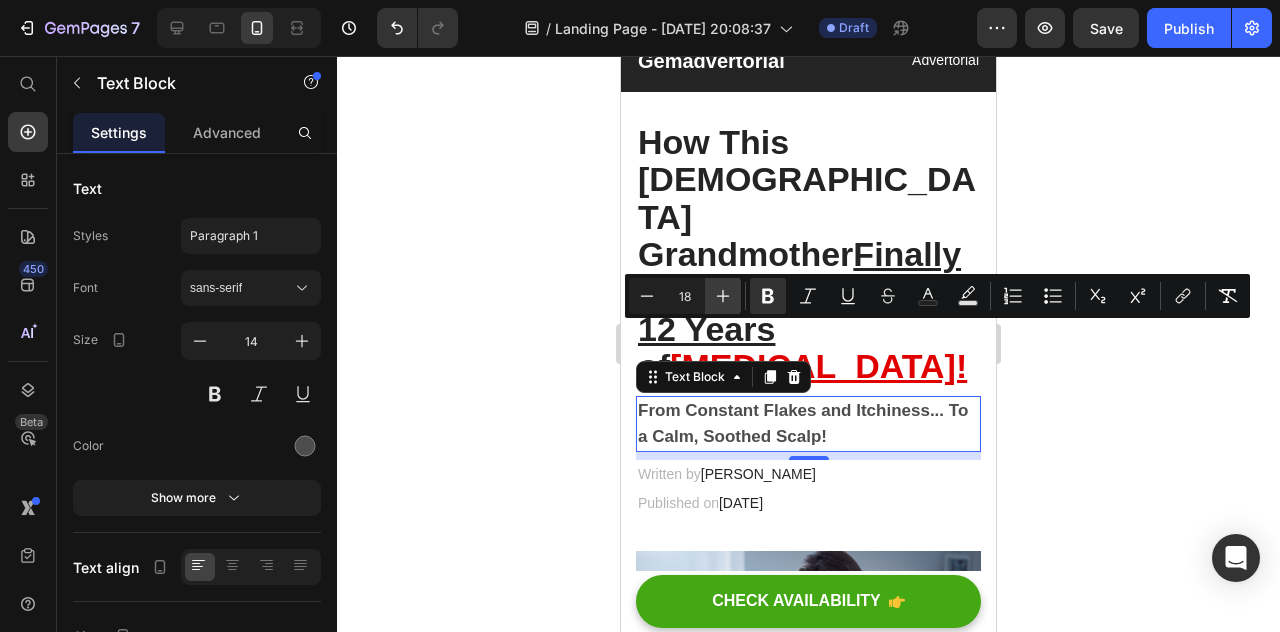 click 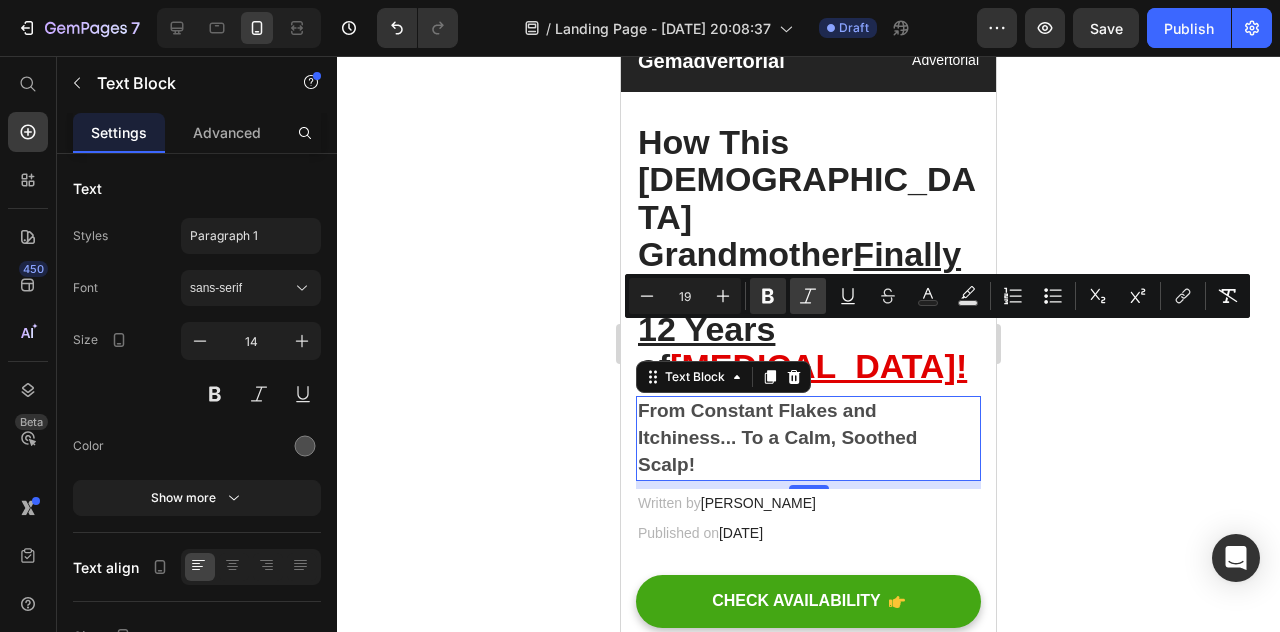 click on "Italic" at bounding box center [808, 296] 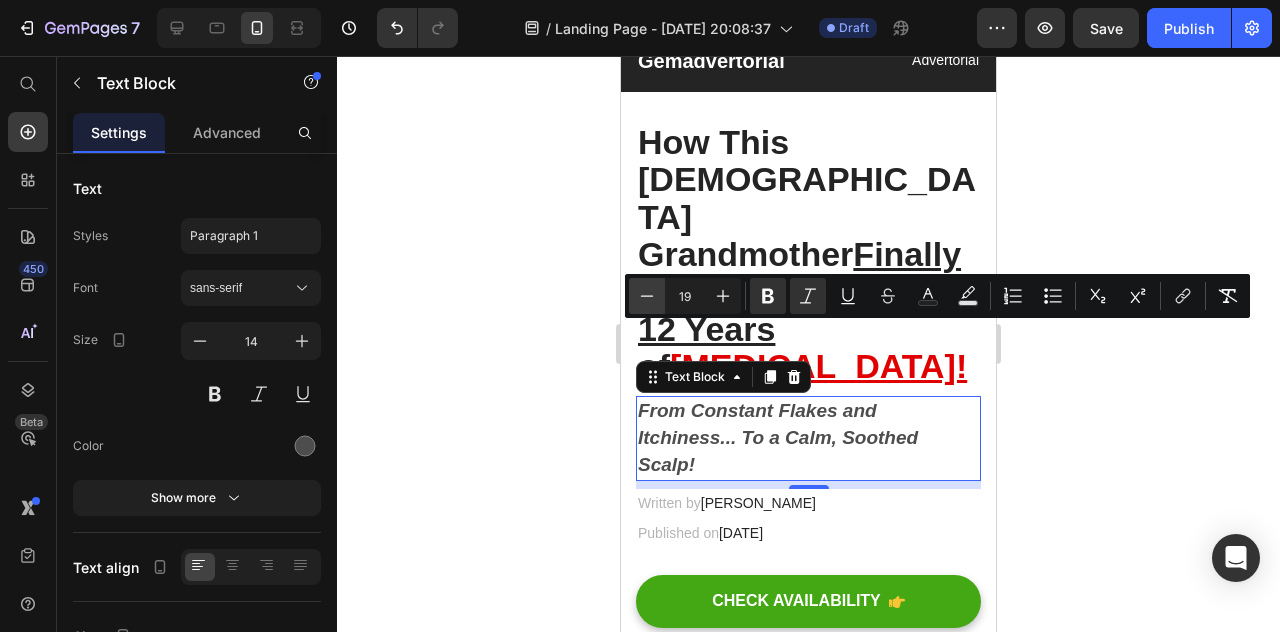 click 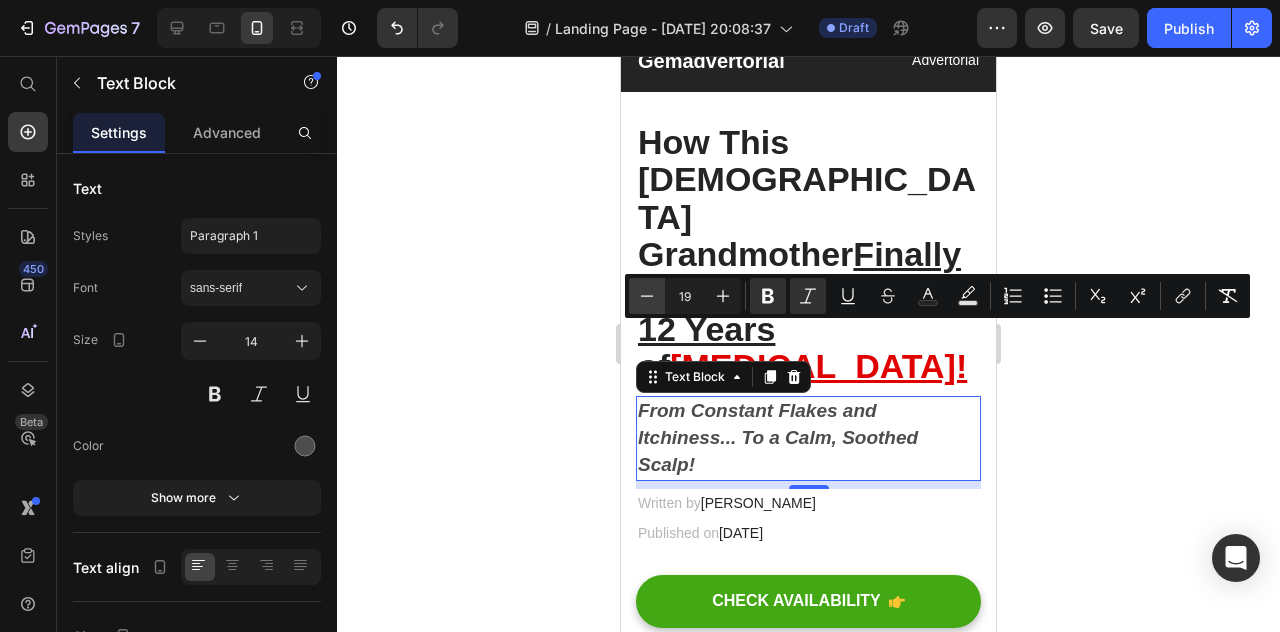 type on "18" 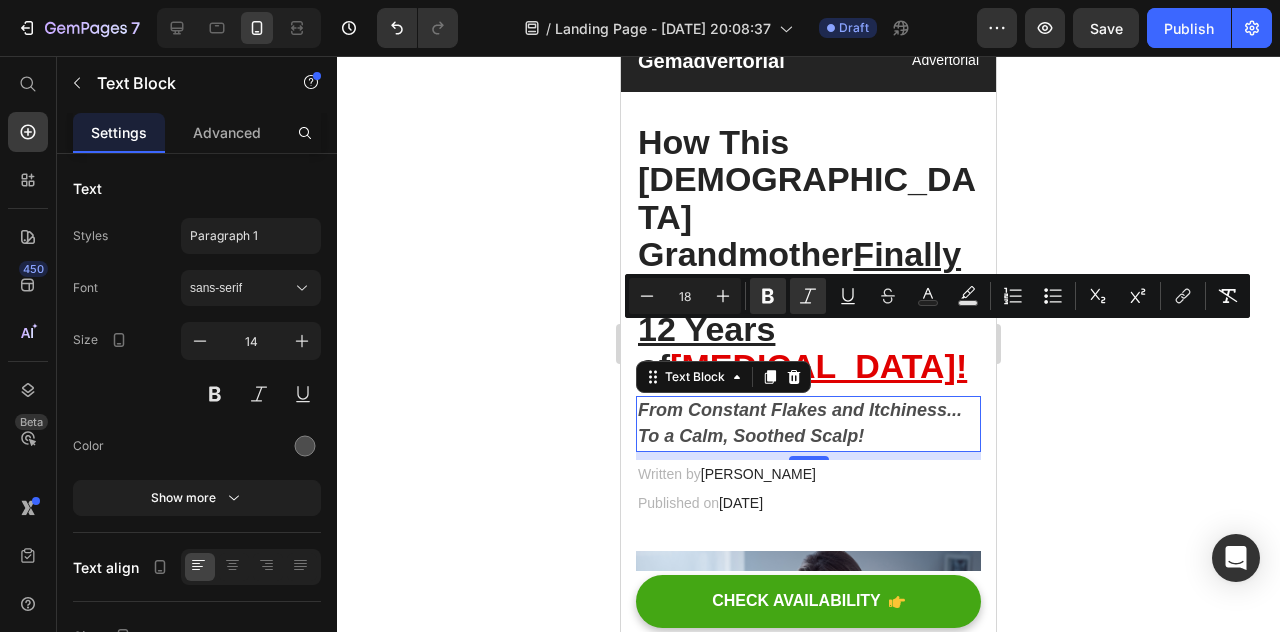 click 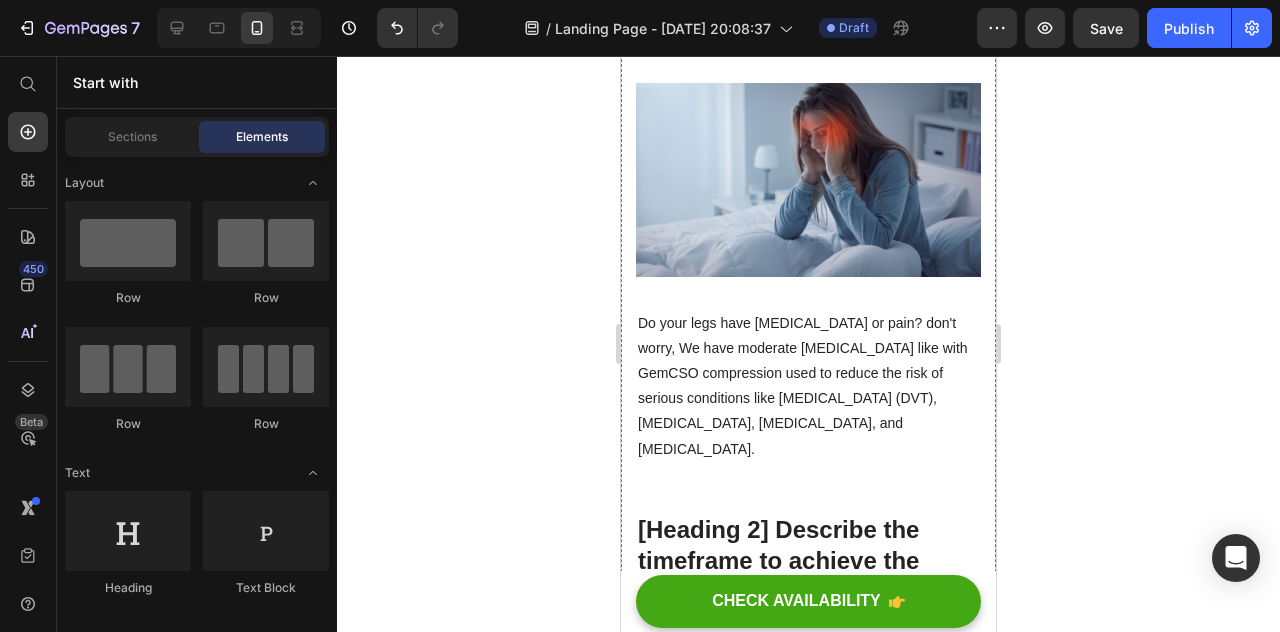 scroll, scrollTop: 538, scrollLeft: 0, axis: vertical 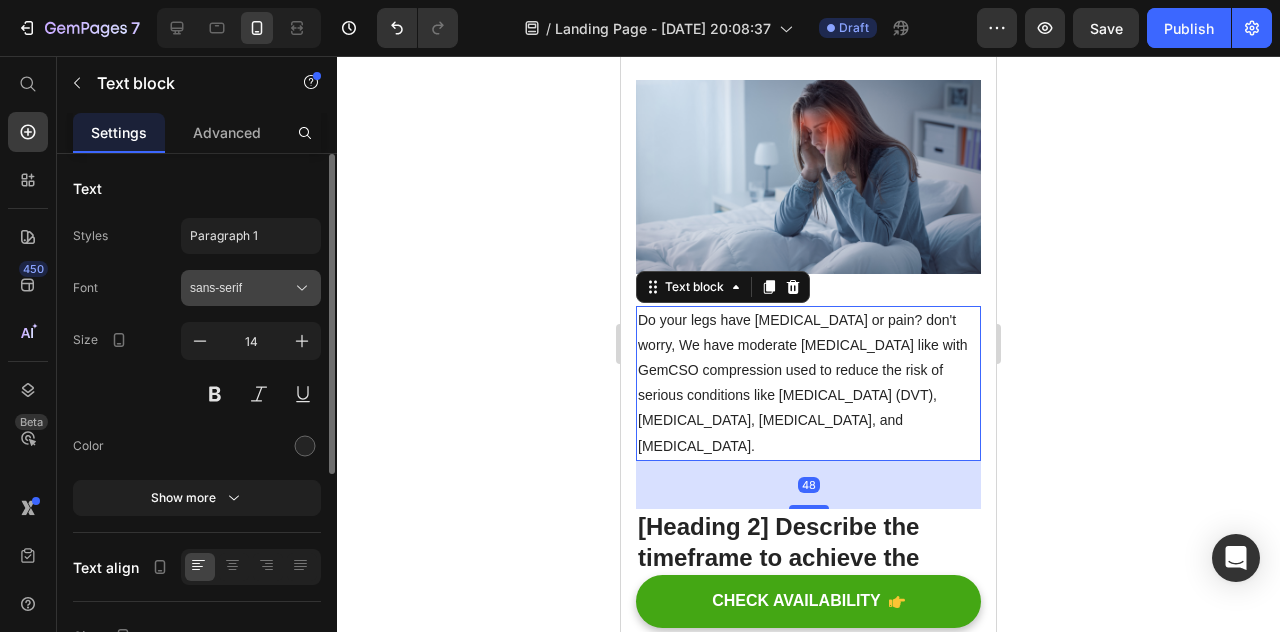 click on "sans-serif" at bounding box center (241, 288) 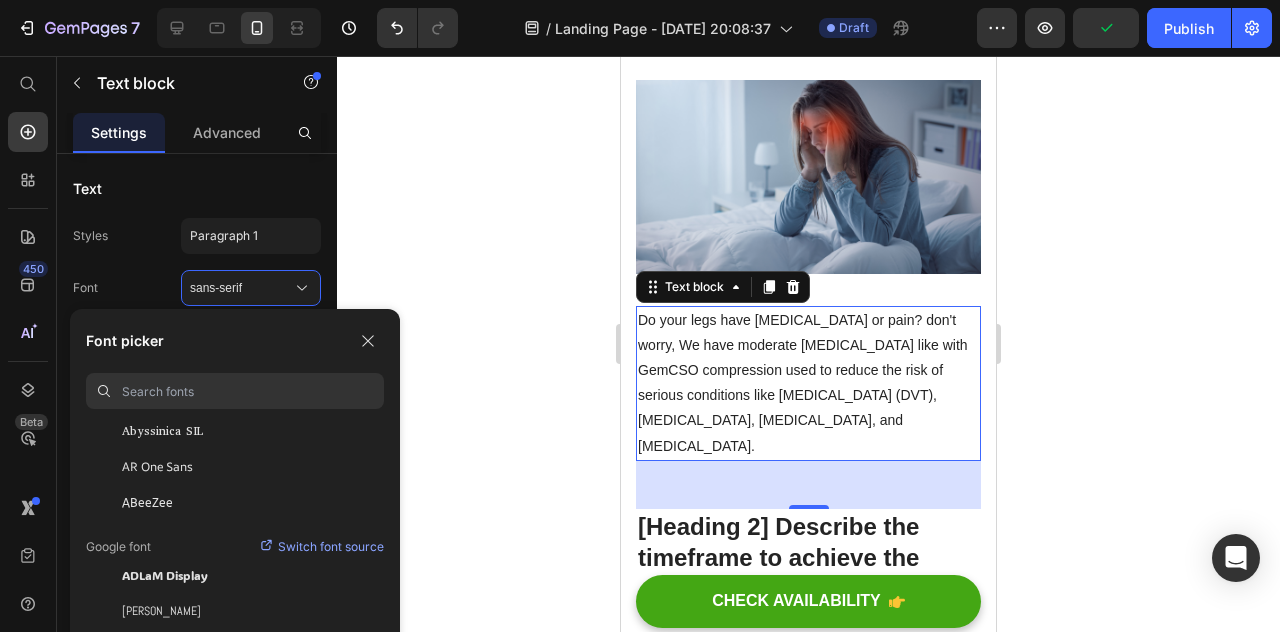 scroll, scrollTop: 111, scrollLeft: 0, axis: vertical 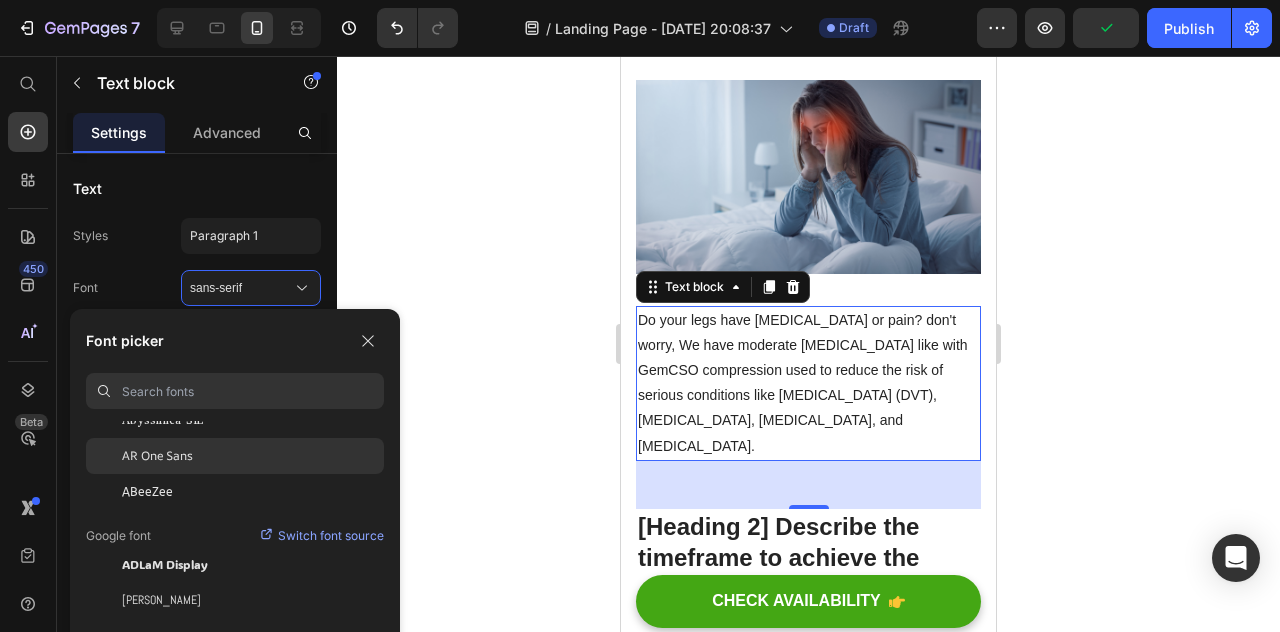 click on "AR One Sans" 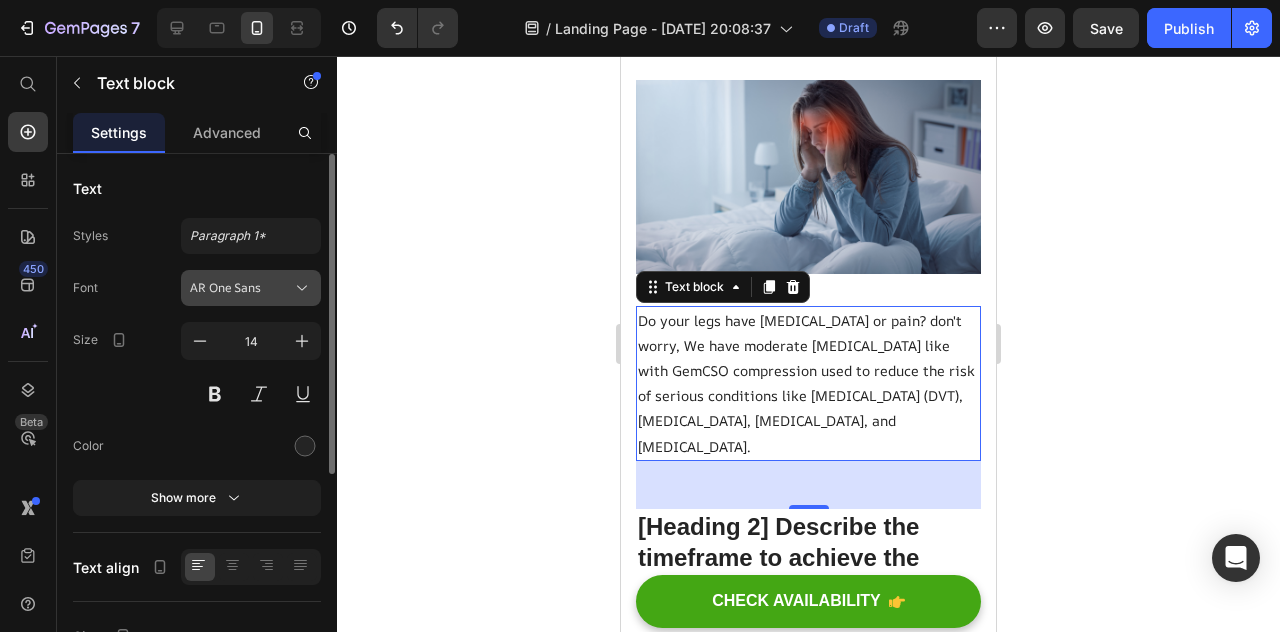 click on "AR One Sans" at bounding box center (251, 288) 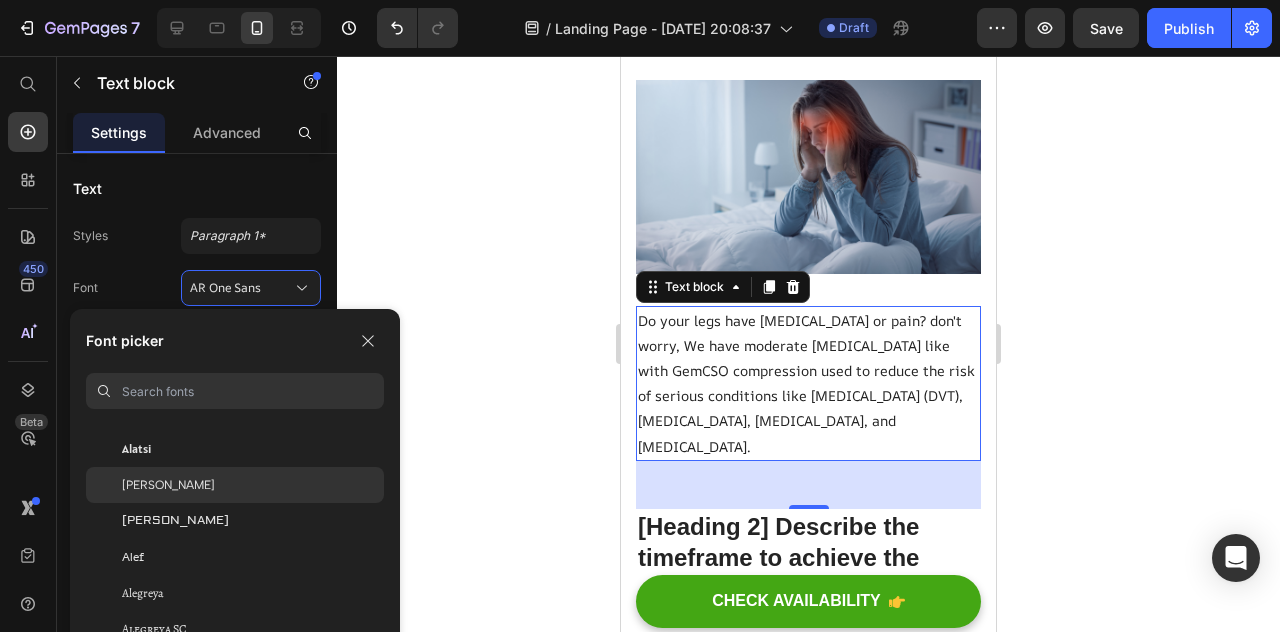 scroll, scrollTop: 1053, scrollLeft: 0, axis: vertical 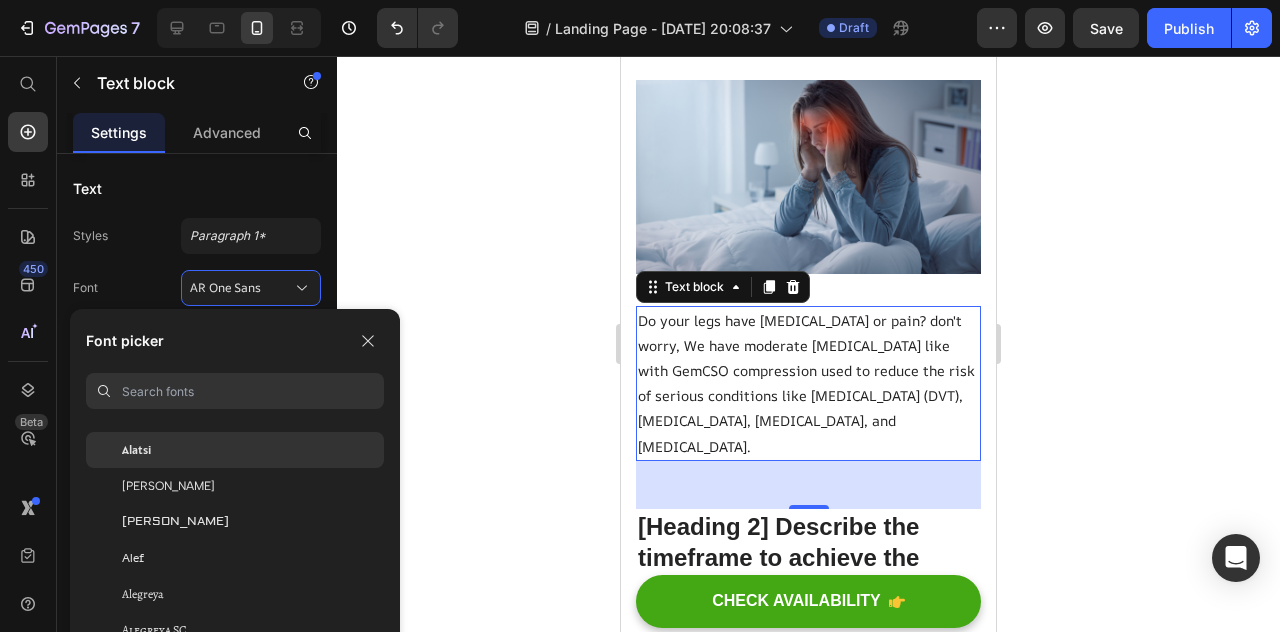 click on "Alatsi" 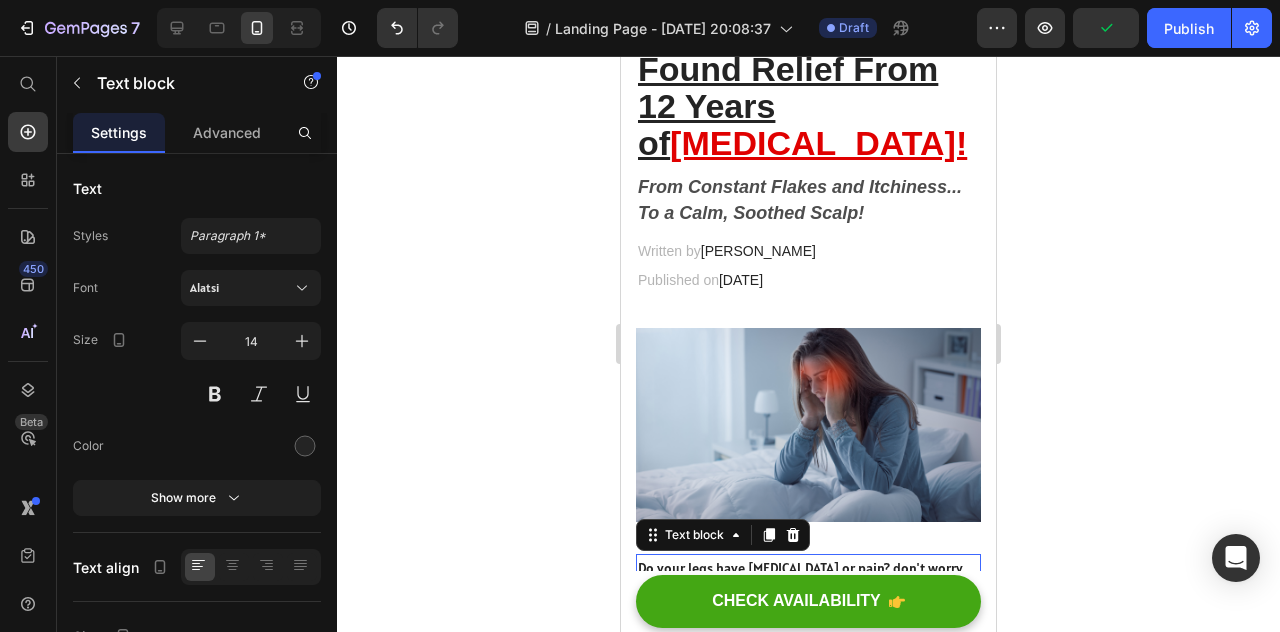 scroll, scrollTop: 324, scrollLeft: 0, axis: vertical 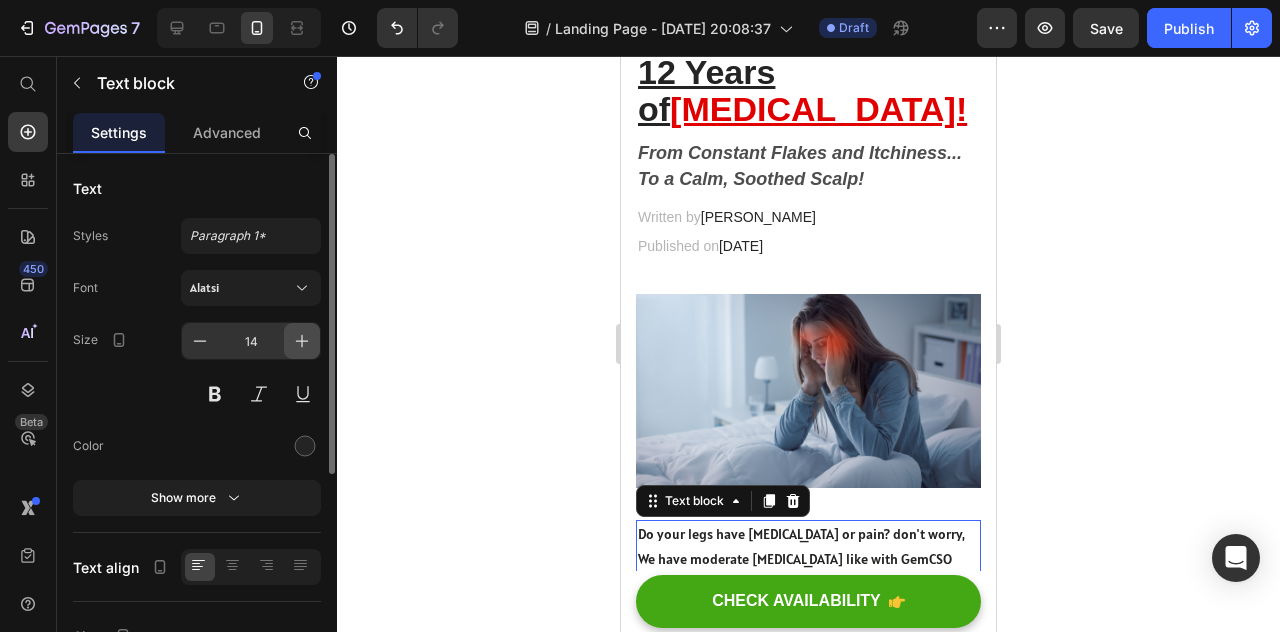 click 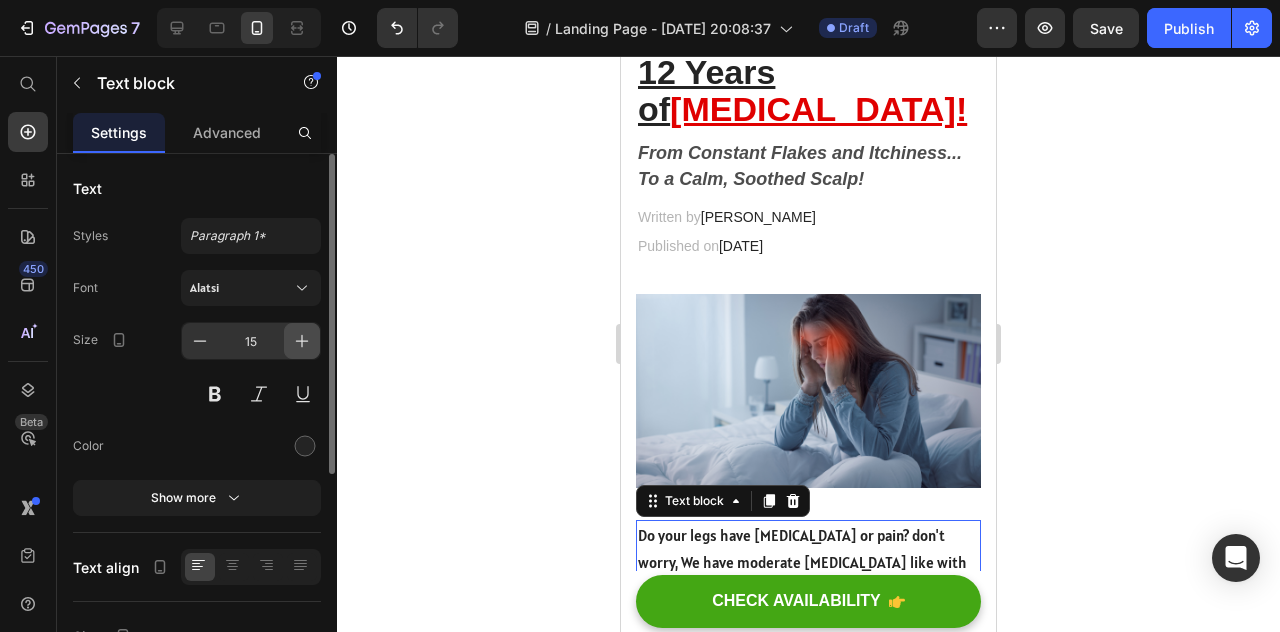 click 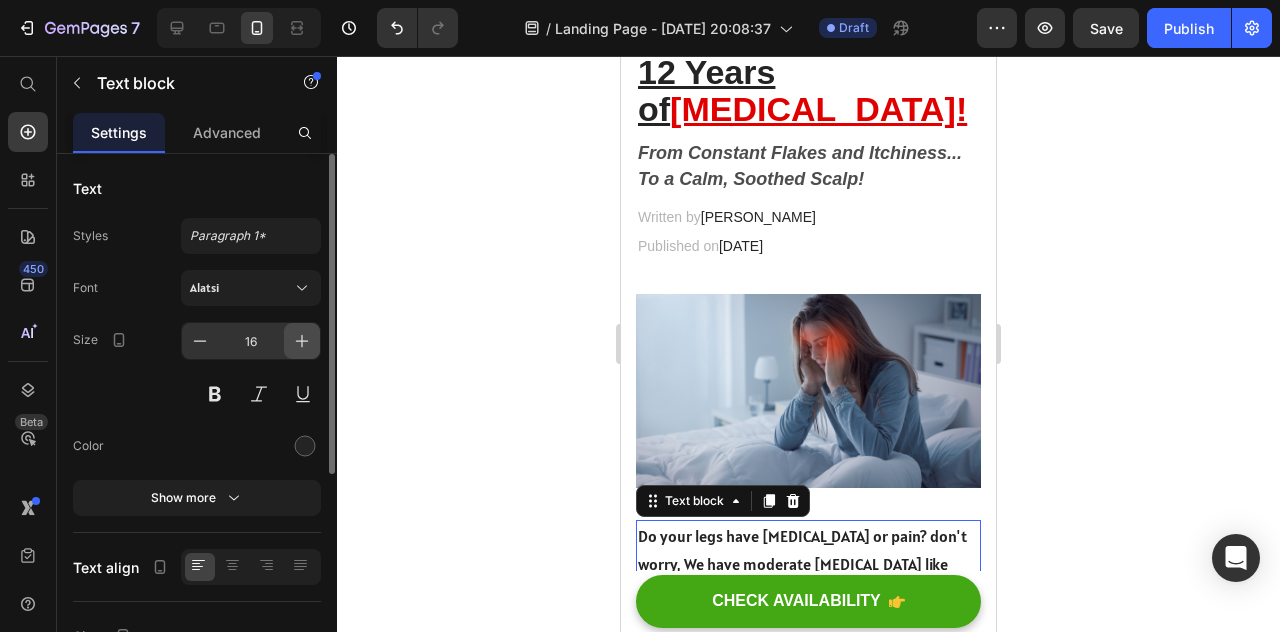 click 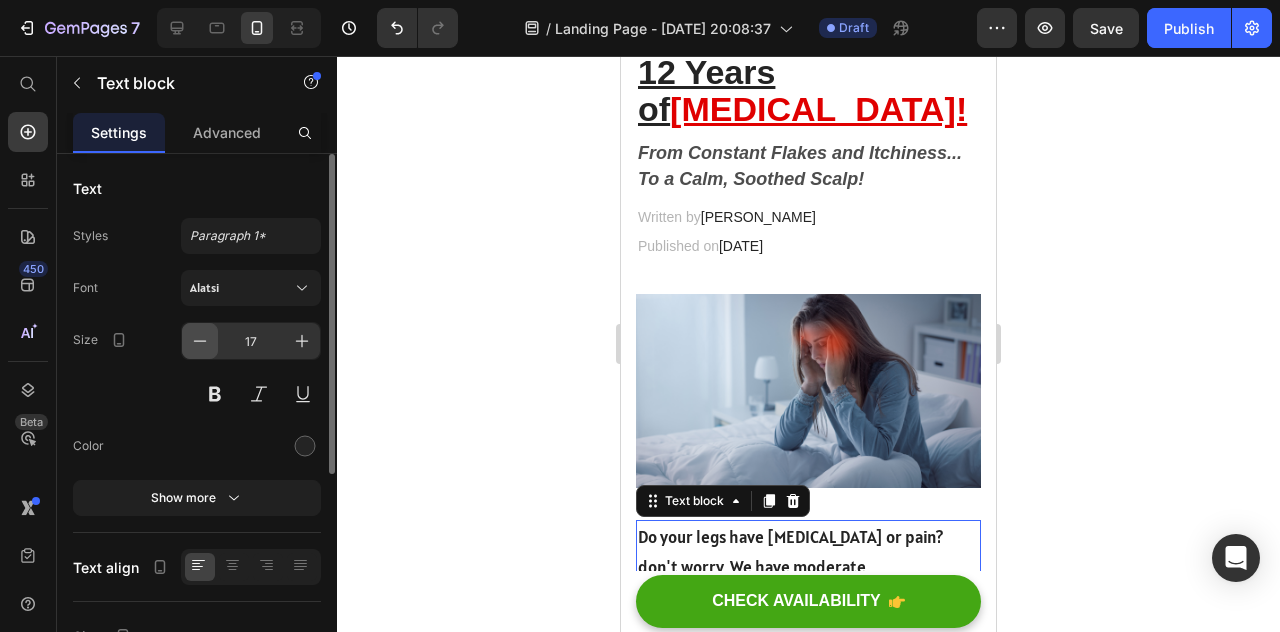 click at bounding box center (200, 341) 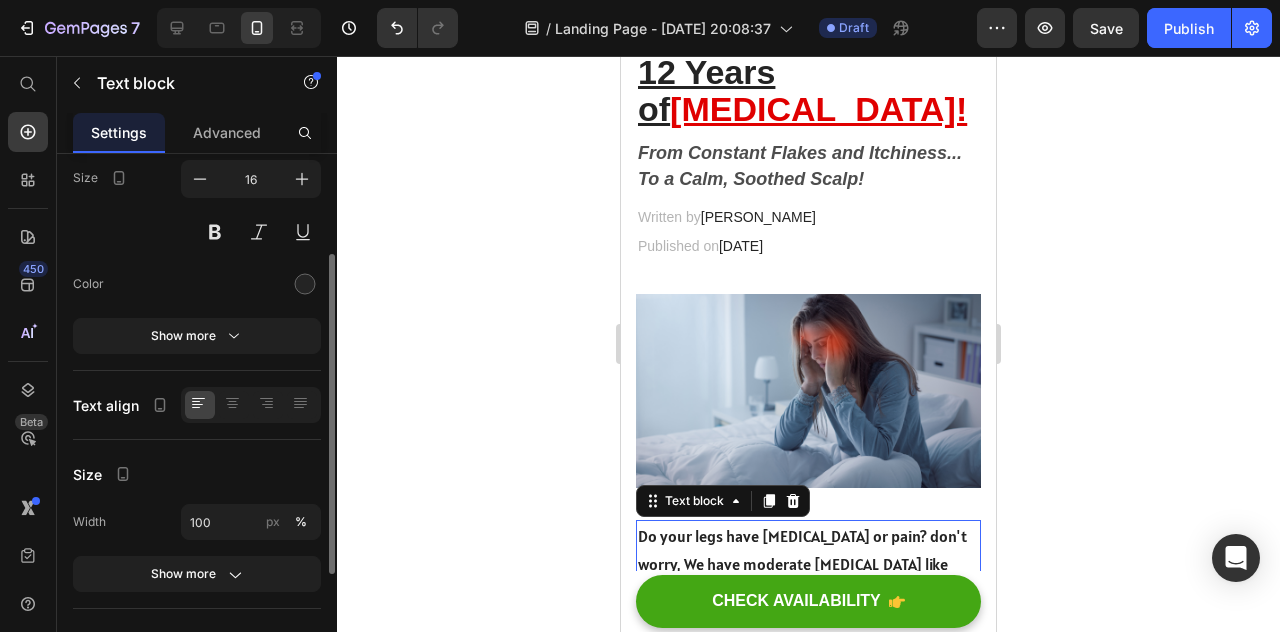 scroll, scrollTop: 165, scrollLeft: 0, axis: vertical 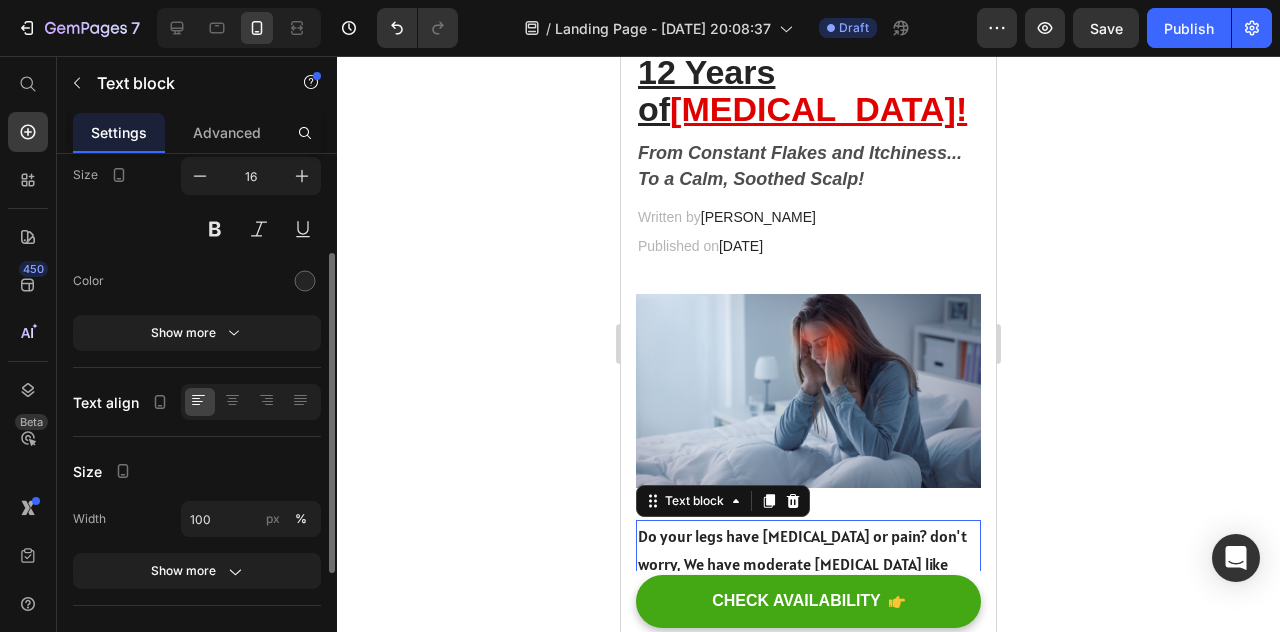 click on "Text Styles Paragraph 1* Font Alatsi Size 16 Color Show more" 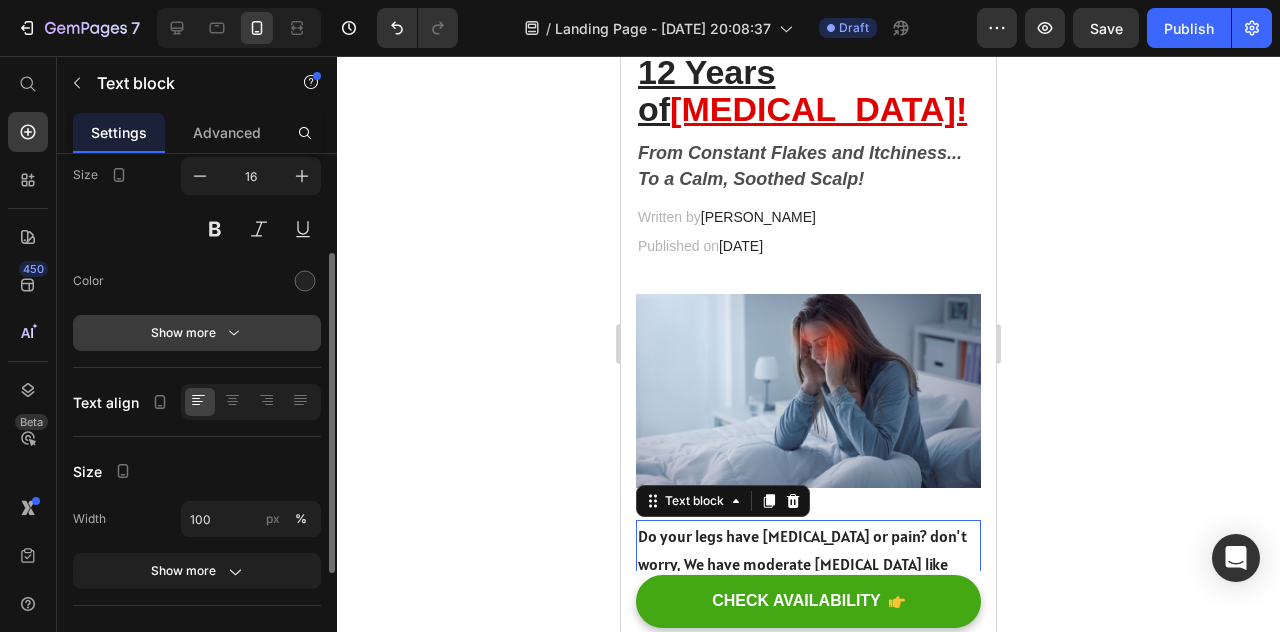 click 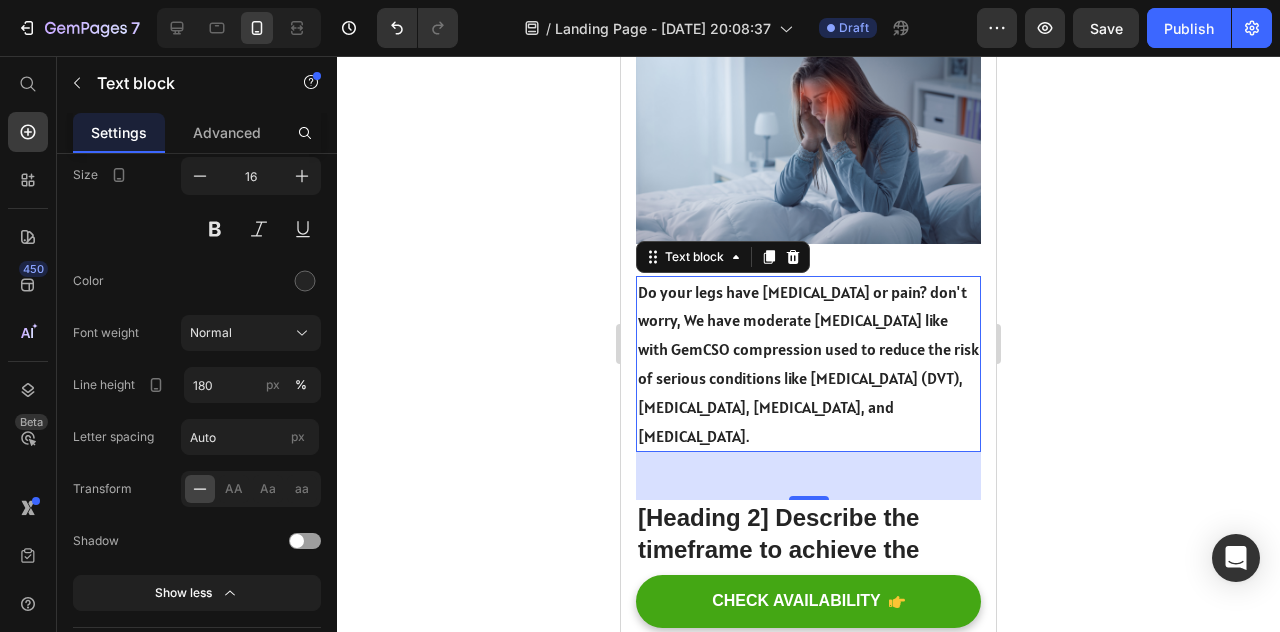 scroll, scrollTop: 590, scrollLeft: 0, axis: vertical 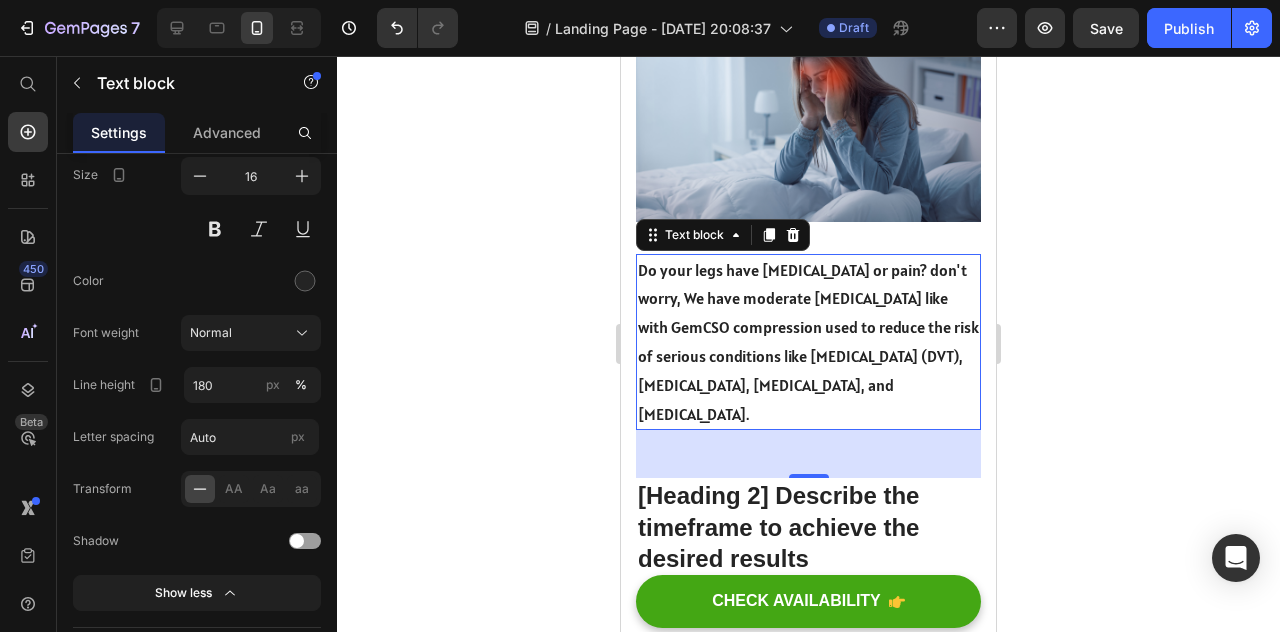 click on "Do your legs have [MEDICAL_DATA] or pain? don't worry, We have moderate [MEDICAL_DATA] like with GemCSO compression used to reduce the risk of serious conditions like [MEDICAL_DATA] (DVT), [MEDICAL_DATA], [MEDICAL_DATA], and [MEDICAL_DATA]." at bounding box center [808, 342] 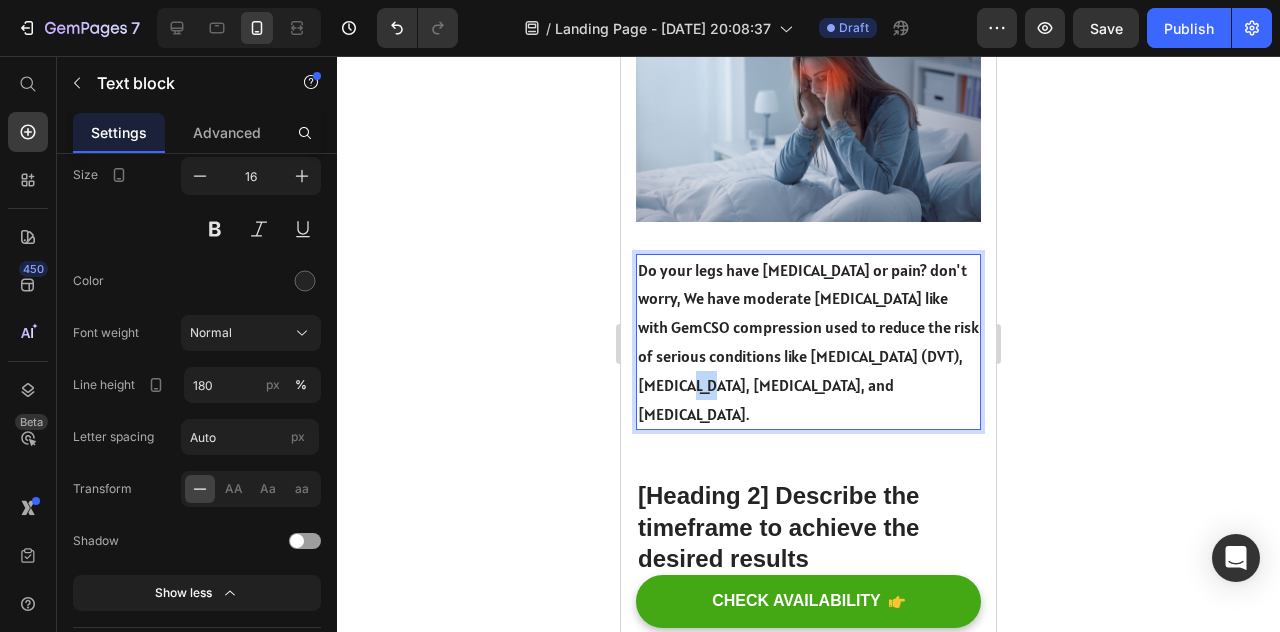 click on "Do your legs have [MEDICAL_DATA] or pain? don't worry, We have moderate [MEDICAL_DATA] like with GemCSO compression used to reduce the risk of serious conditions like [MEDICAL_DATA] (DVT), [MEDICAL_DATA], [MEDICAL_DATA], and [MEDICAL_DATA]." at bounding box center (808, 342) 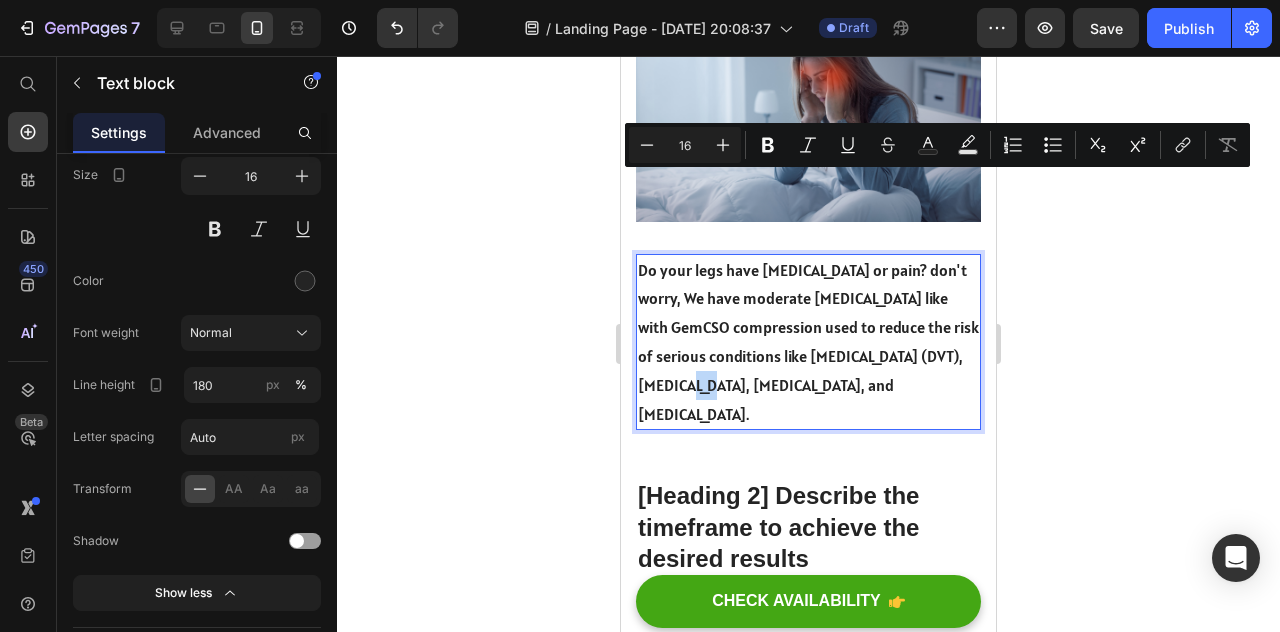 click on "Do your legs have [MEDICAL_DATA] or pain? don't worry, We have moderate [MEDICAL_DATA] like with GemCSO compression used to reduce the risk of serious conditions like [MEDICAL_DATA] (DVT), [MEDICAL_DATA], [MEDICAL_DATA], and [MEDICAL_DATA]." at bounding box center (808, 342) 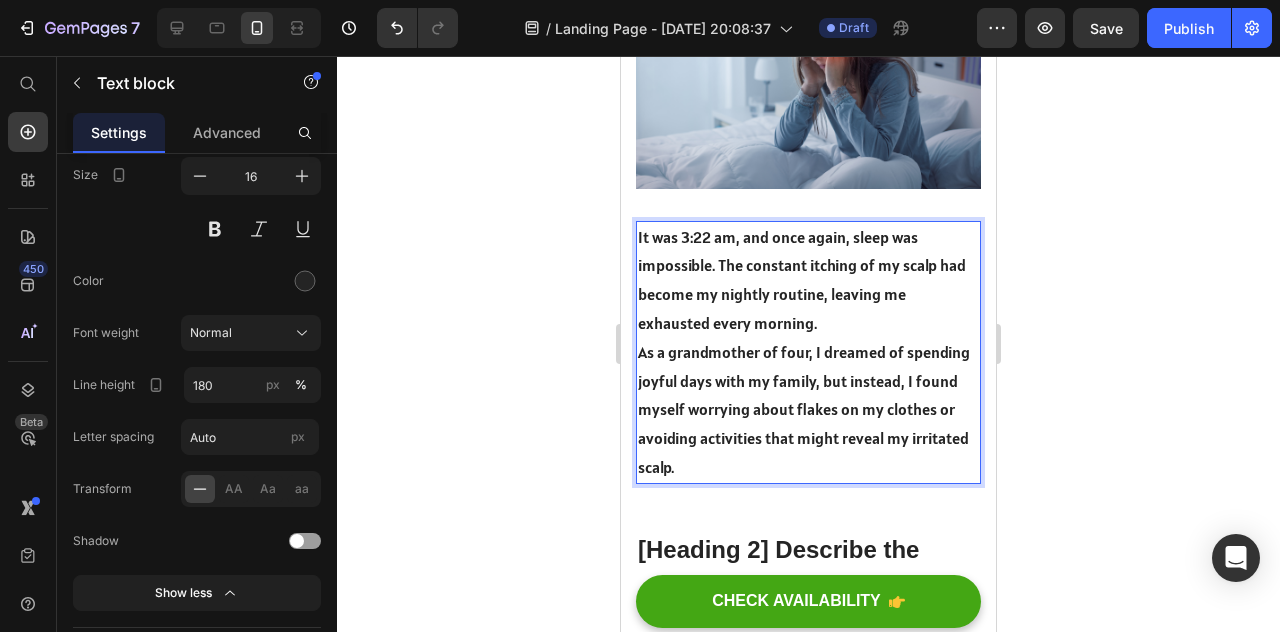 scroll, scrollTop: 624, scrollLeft: 0, axis: vertical 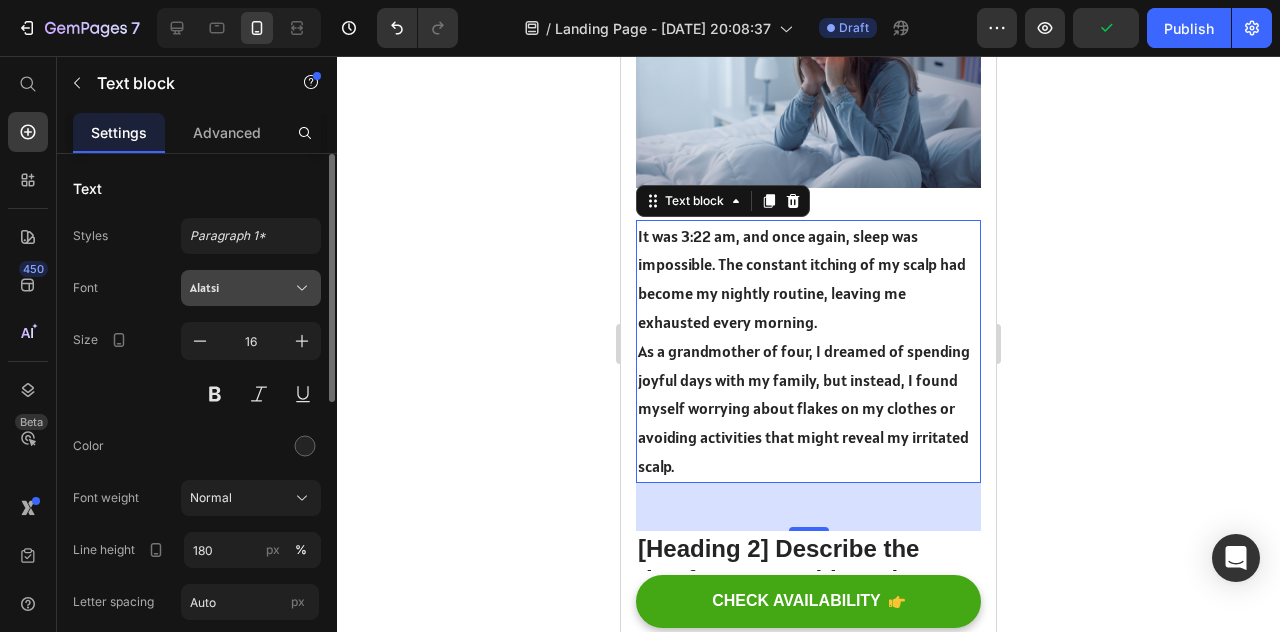 click on "Alatsi" at bounding box center [251, 288] 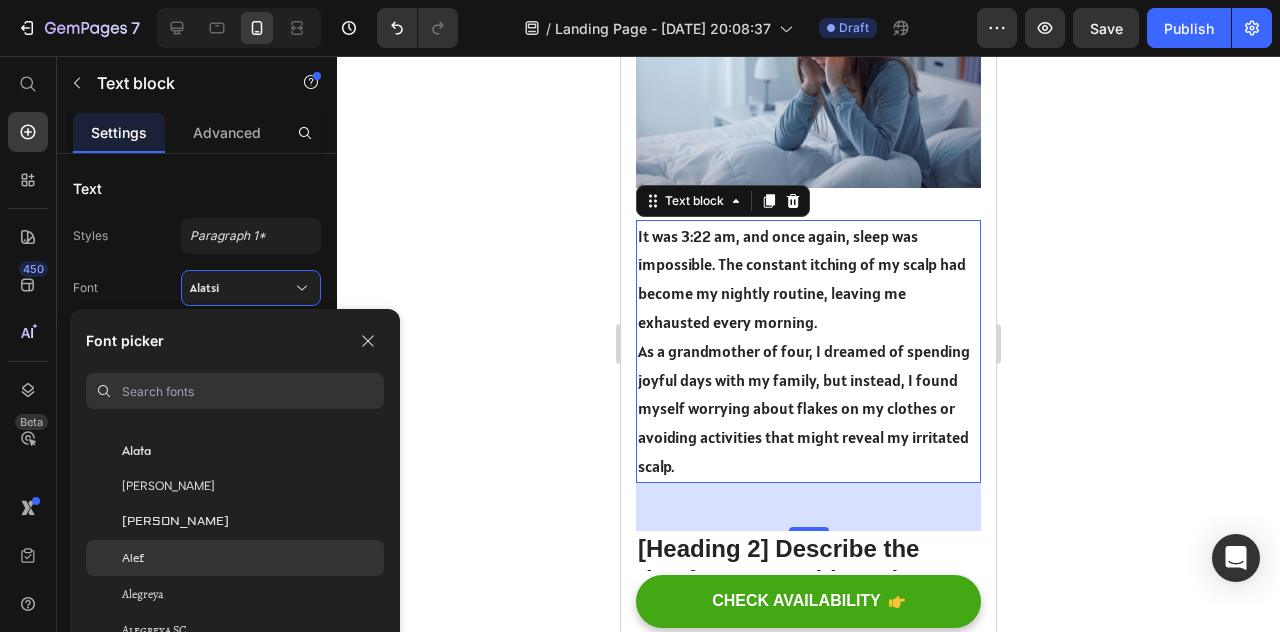scroll, scrollTop: 1069, scrollLeft: 0, axis: vertical 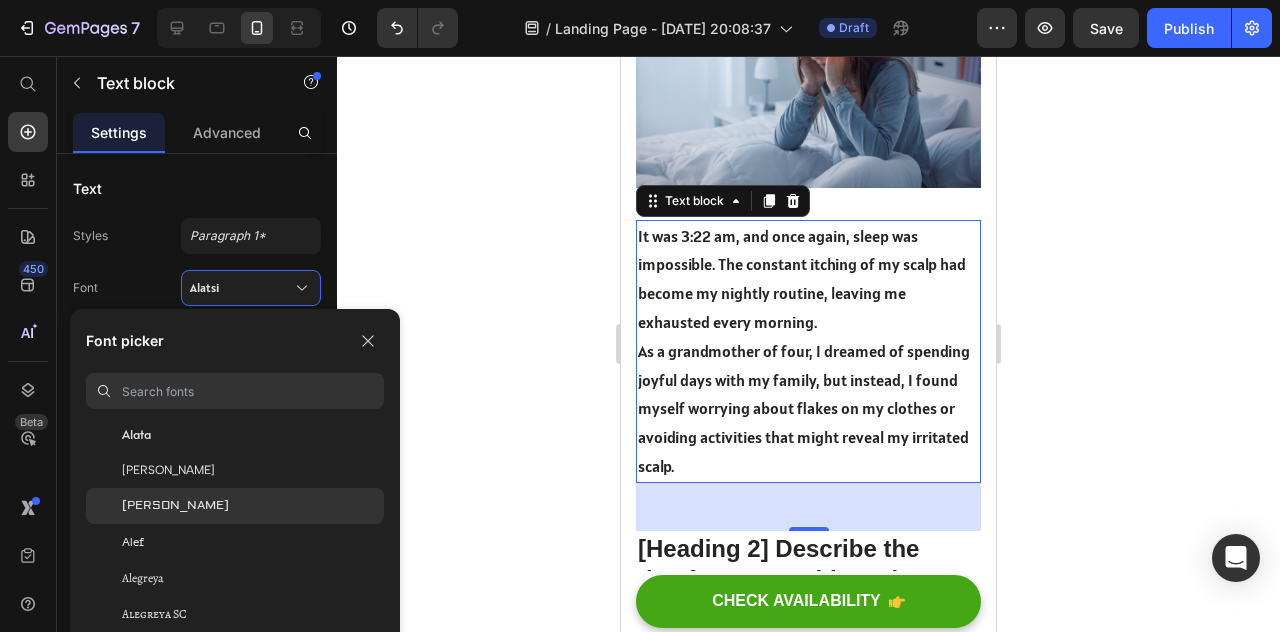 click on "[PERSON_NAME]" 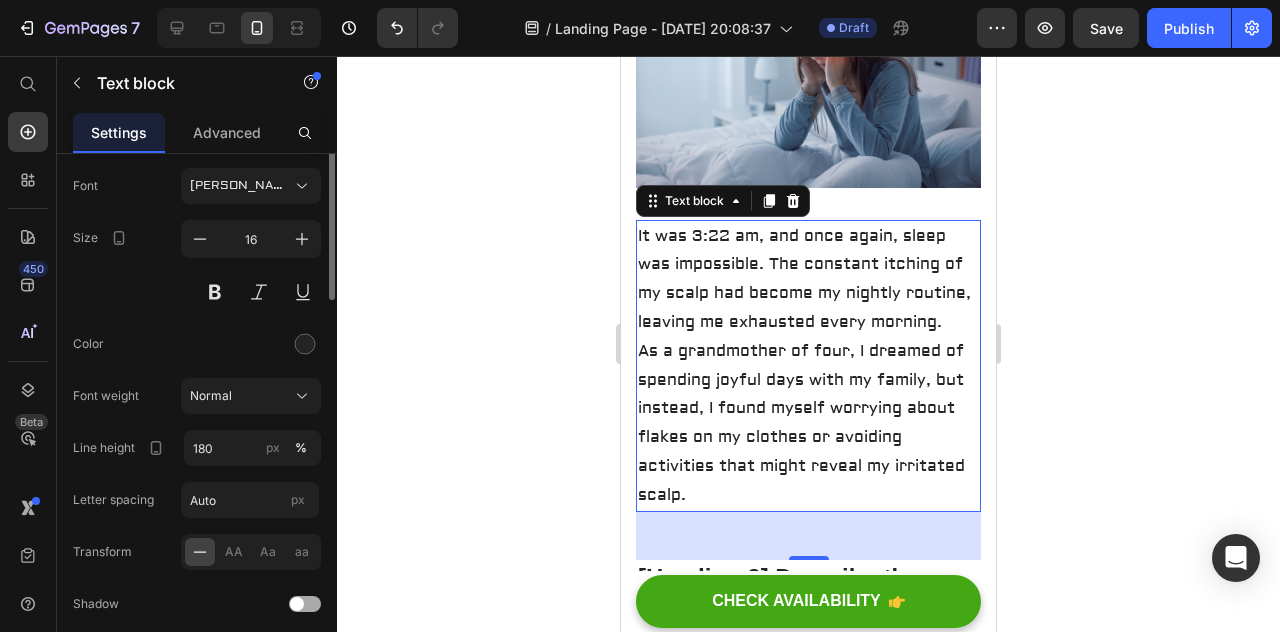 scroll, scrollTop: 0, scrollLeft: 0, axis: both 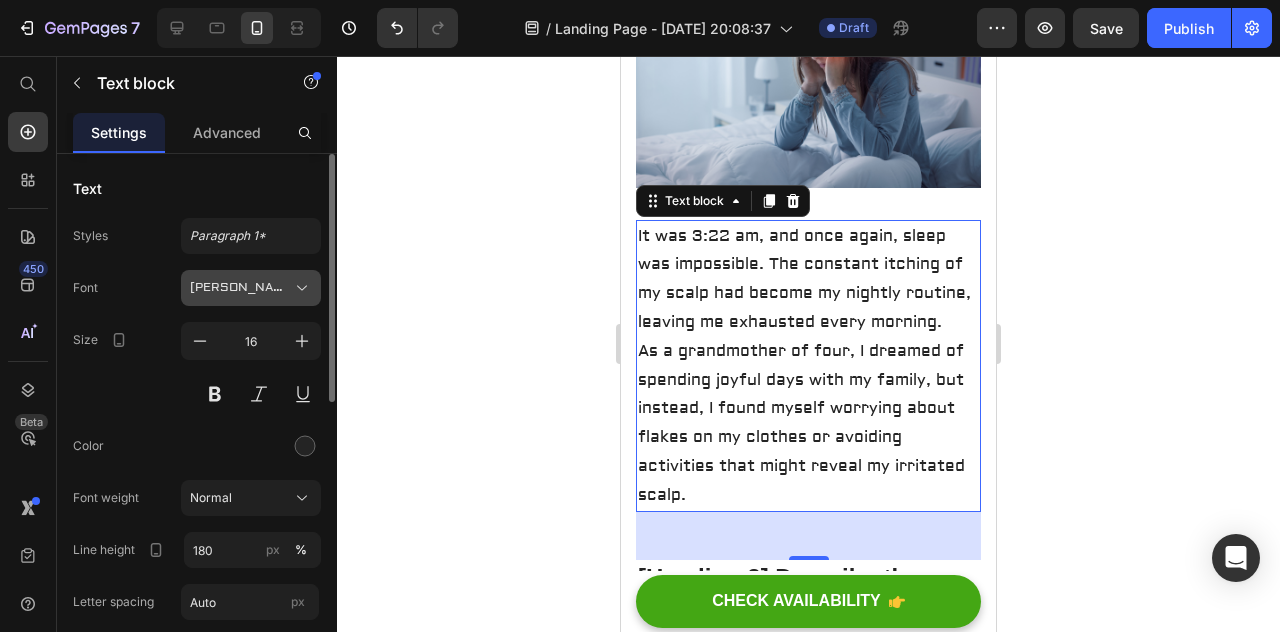 click on "[PERSON_NAME]" at bounding box center (241, 288) 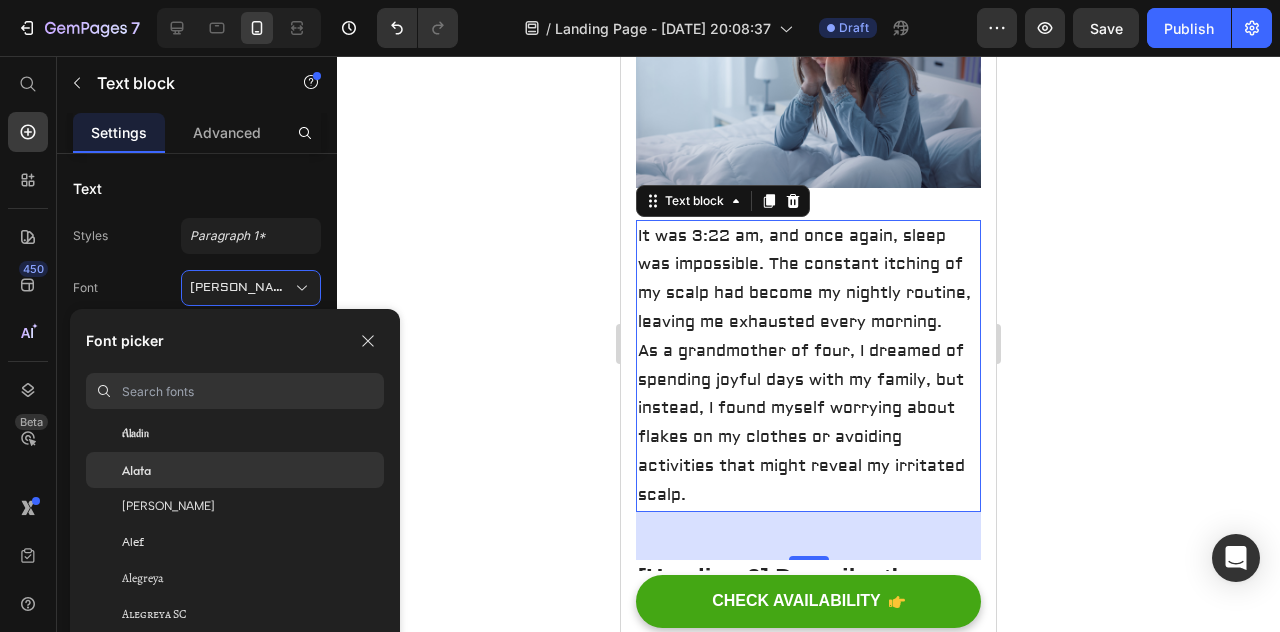 scroll, scrollTop: 1186, scrollLeft: 0, axis: vertical 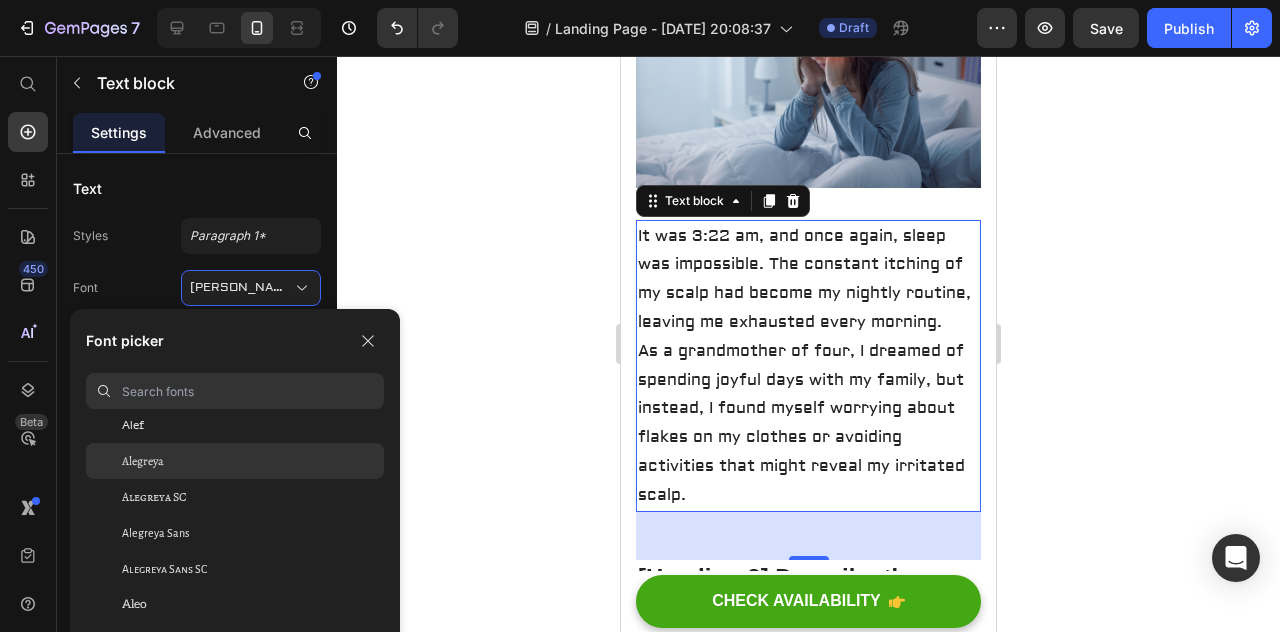 click on "Alegreya" 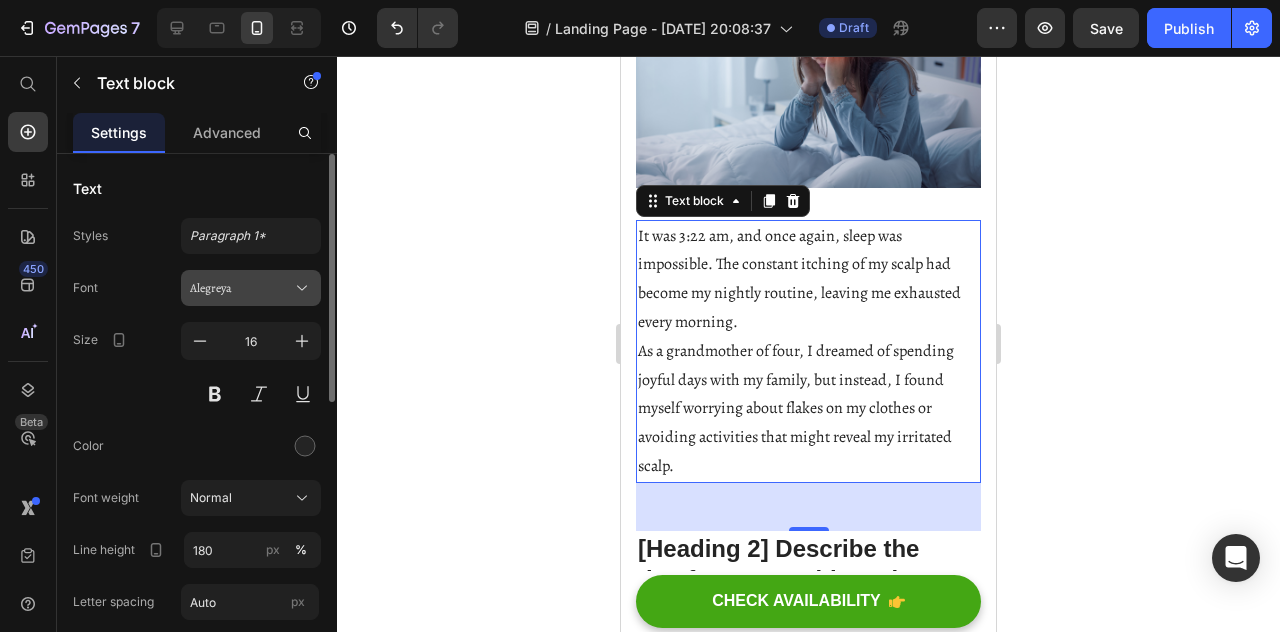 click on "Alegreya" at bounding box center [251, 288] 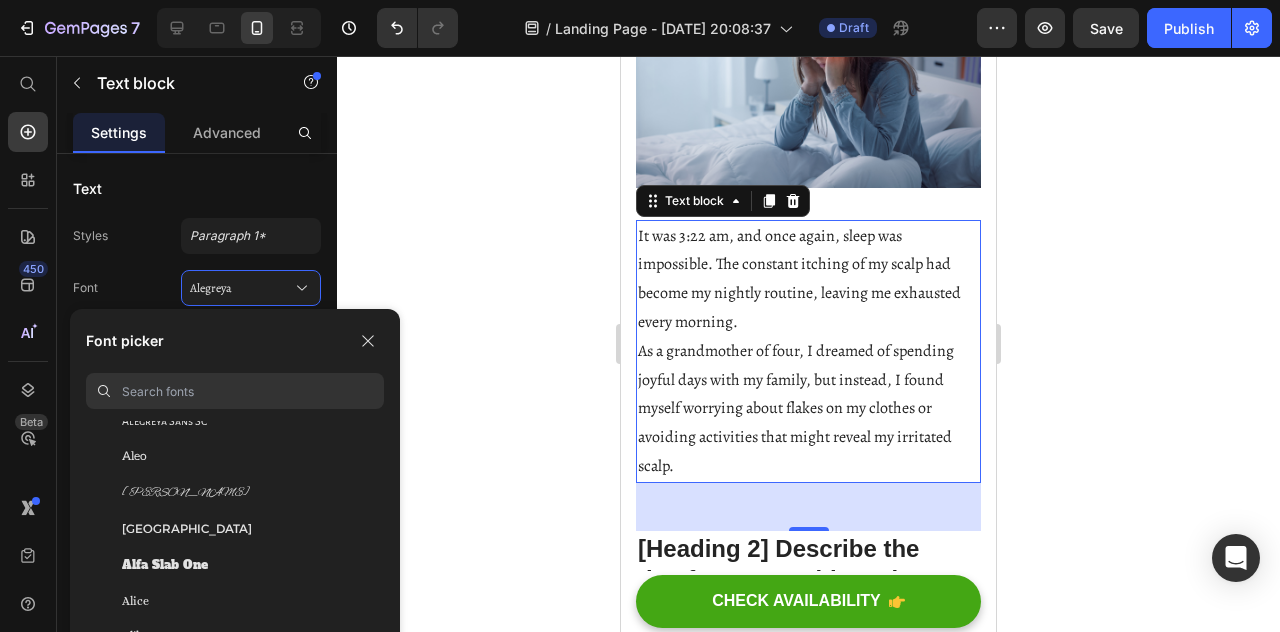 scroll, scrollTop: 1335, scrollLeft: 0, axis: vertical 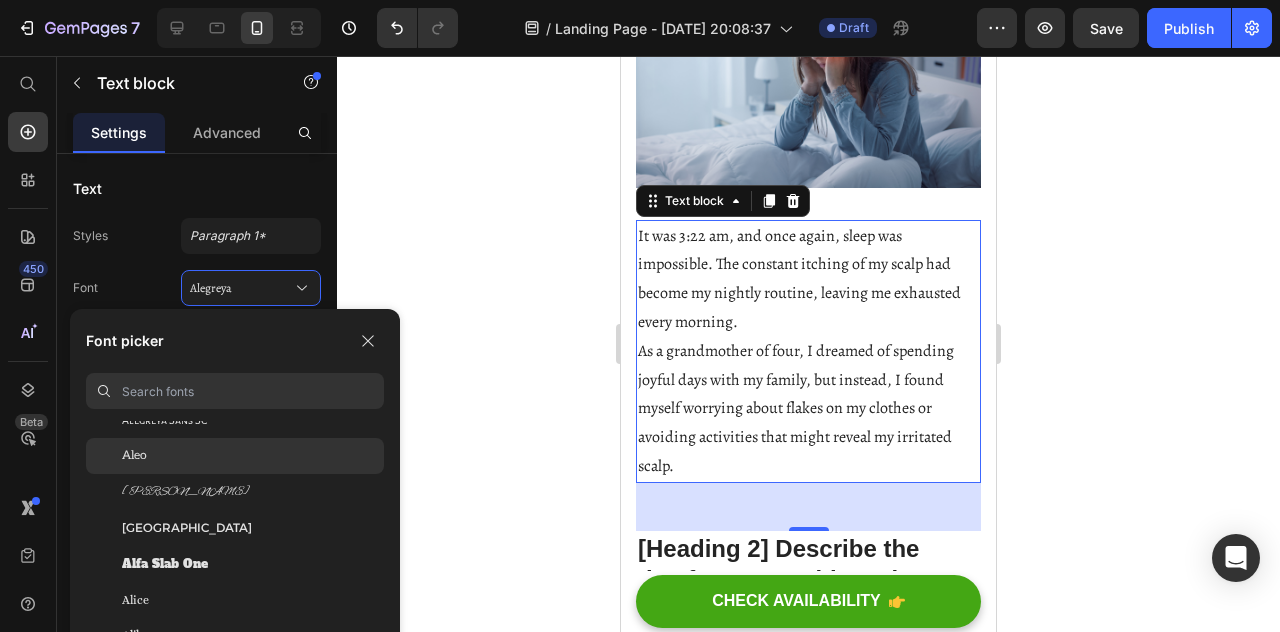click on "Aleo" 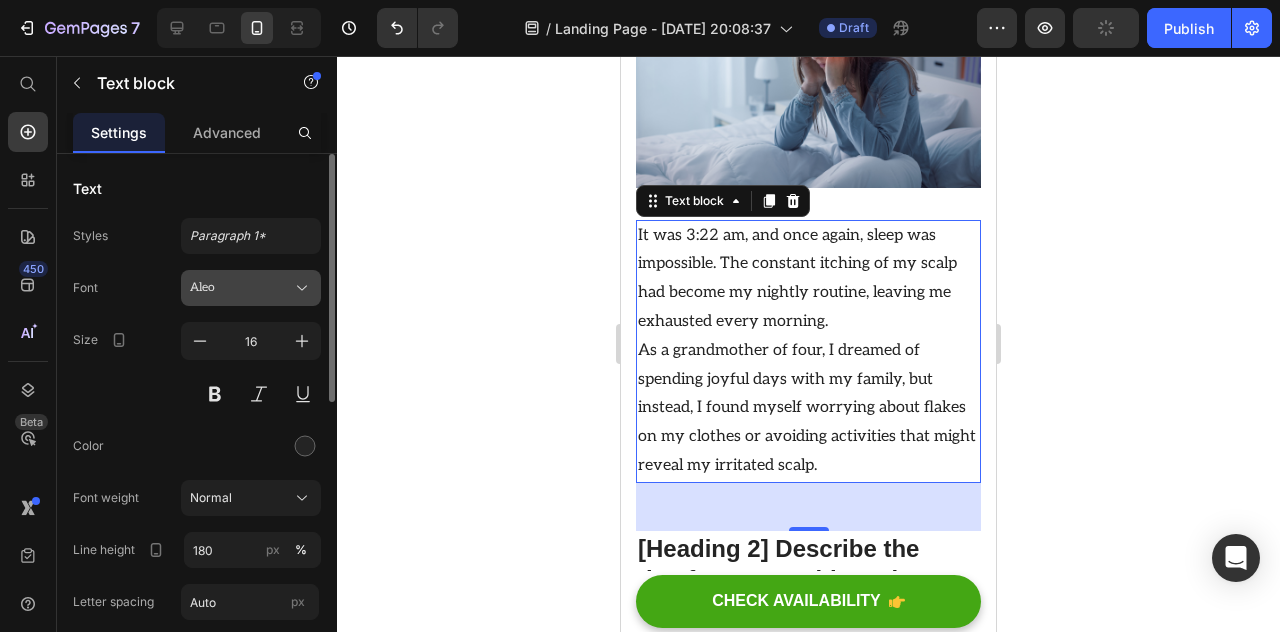click on "Aleo" at bounding box center [241, 288] 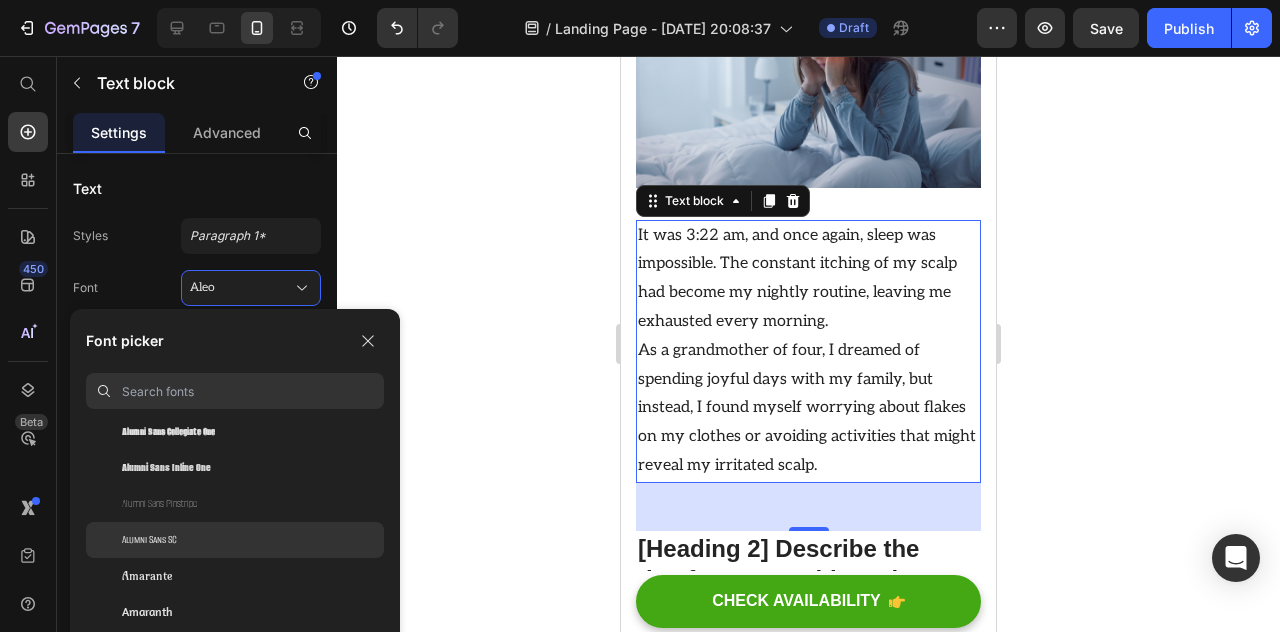scroll, scrollTop: 2345, scrollLeft: 0, axis: vertical 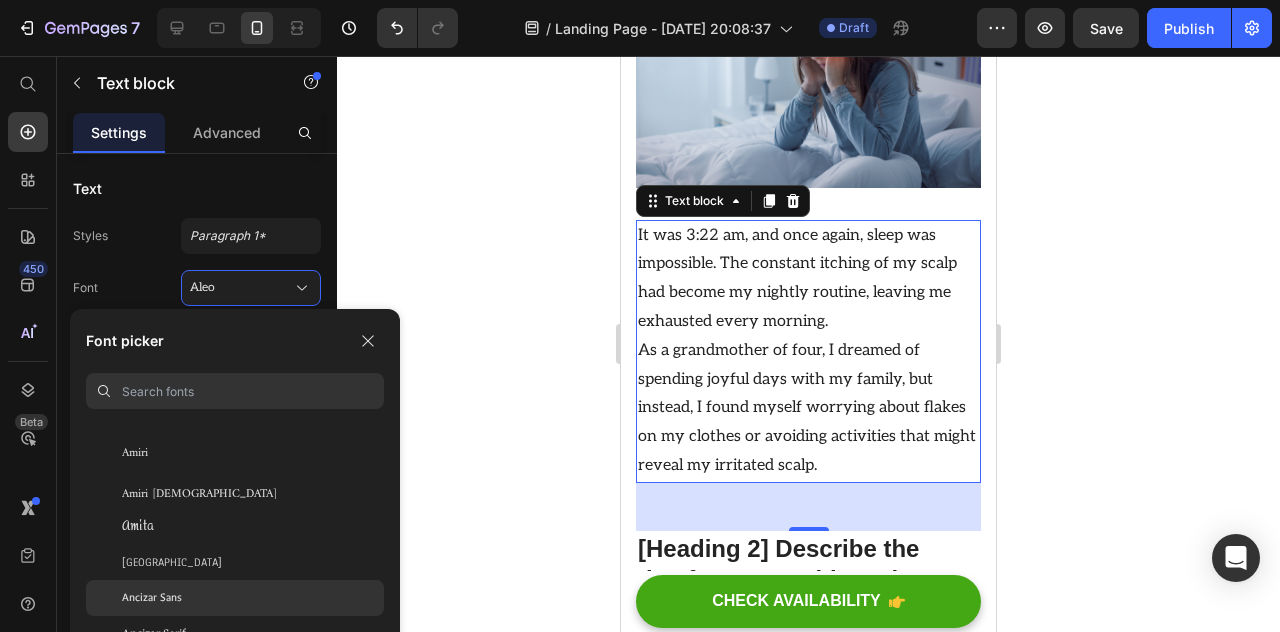 click on "Ancizar Sans" 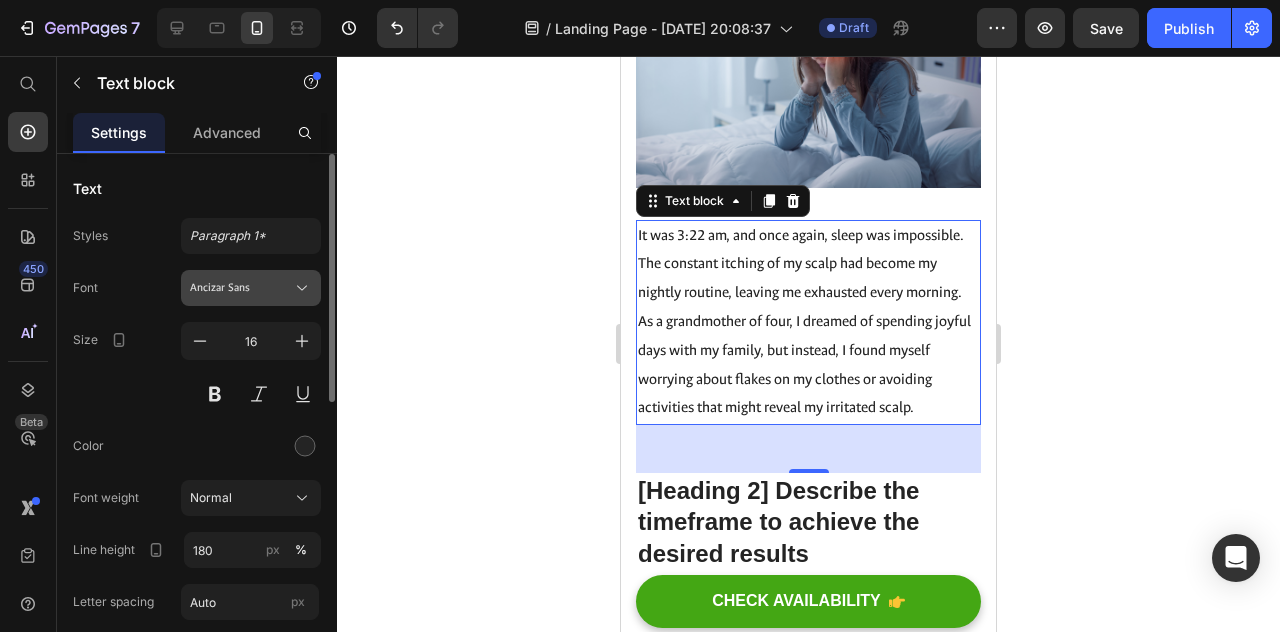 click on "Ancizar Sans" at bounding box center [251, 288] 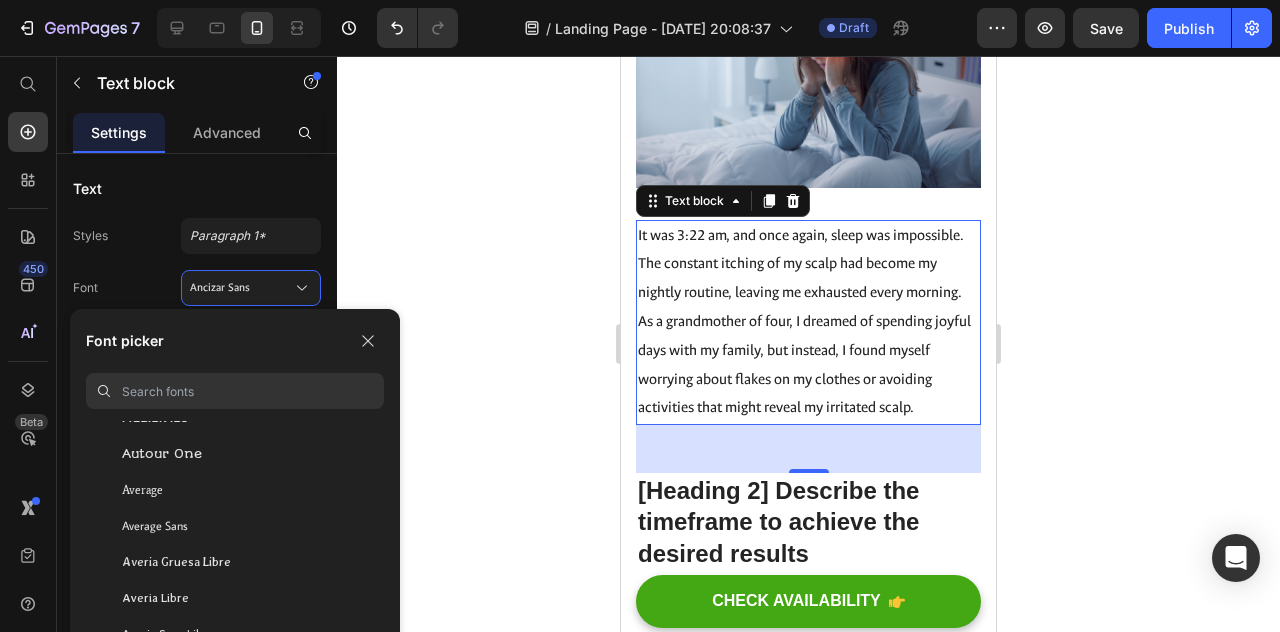 scroll, scrollTop: 4758, scrollLeft: 0, axis: vertical 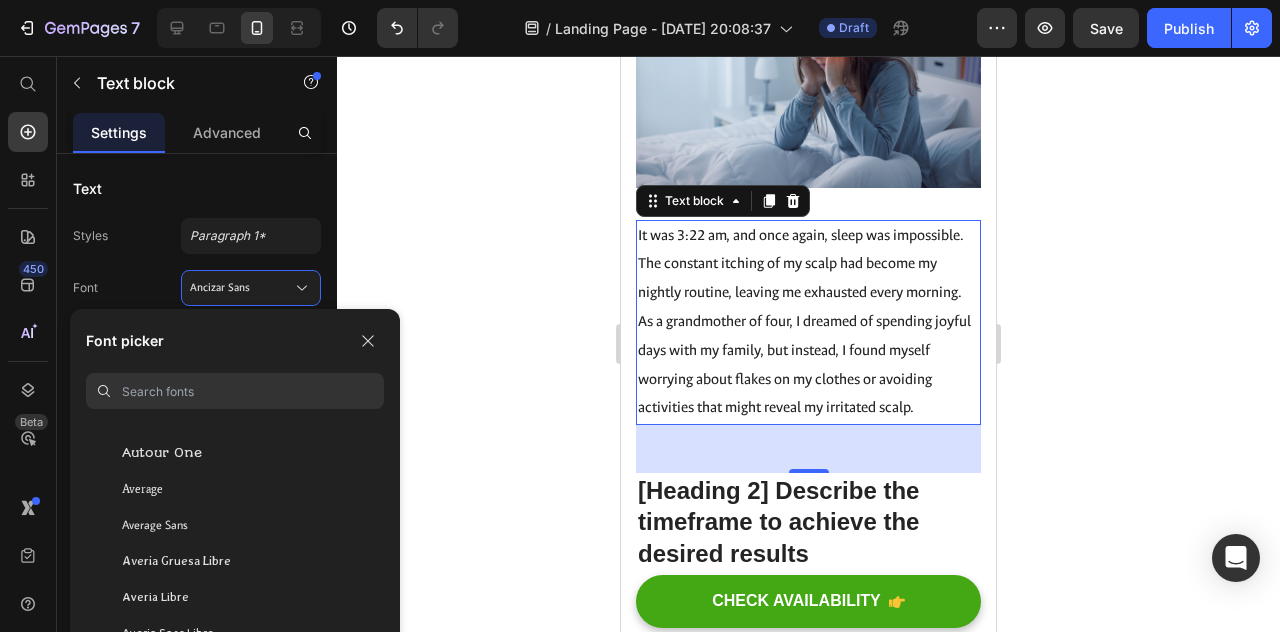 click on "Autour One" 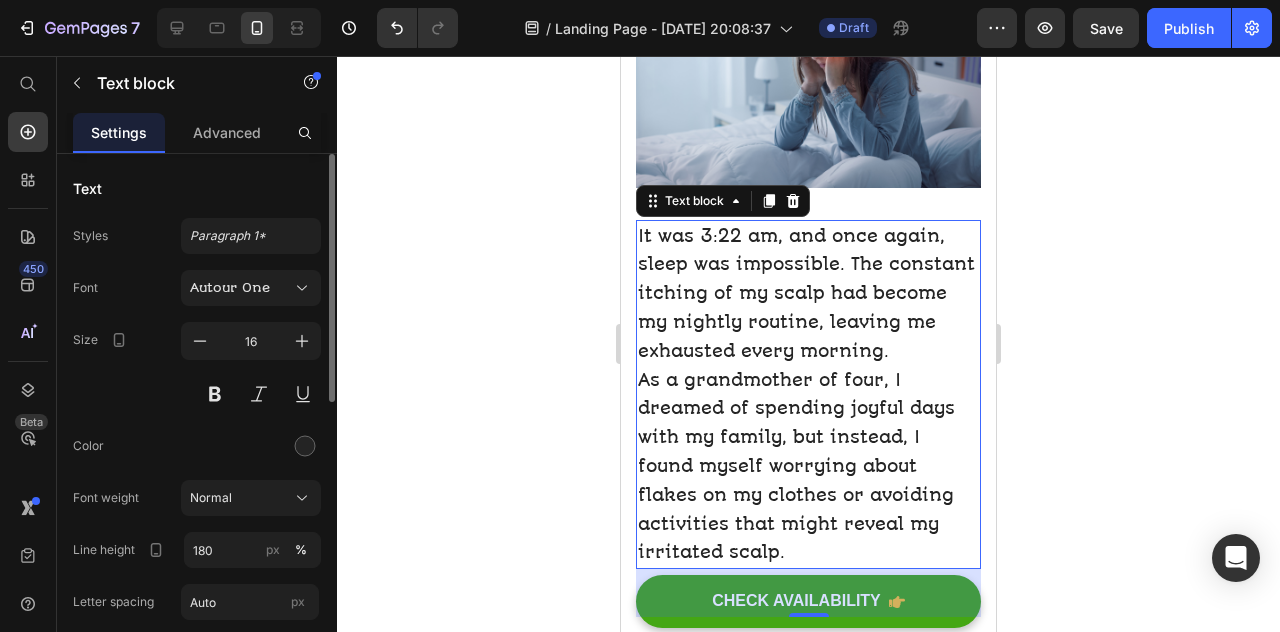 click on "Font Autour One Size 16 Color Font weight Normal Line height 180 px % Letter spacing Auto px Transform
AA Aa aa Shadow Show less" at bounding box center (197, 523) 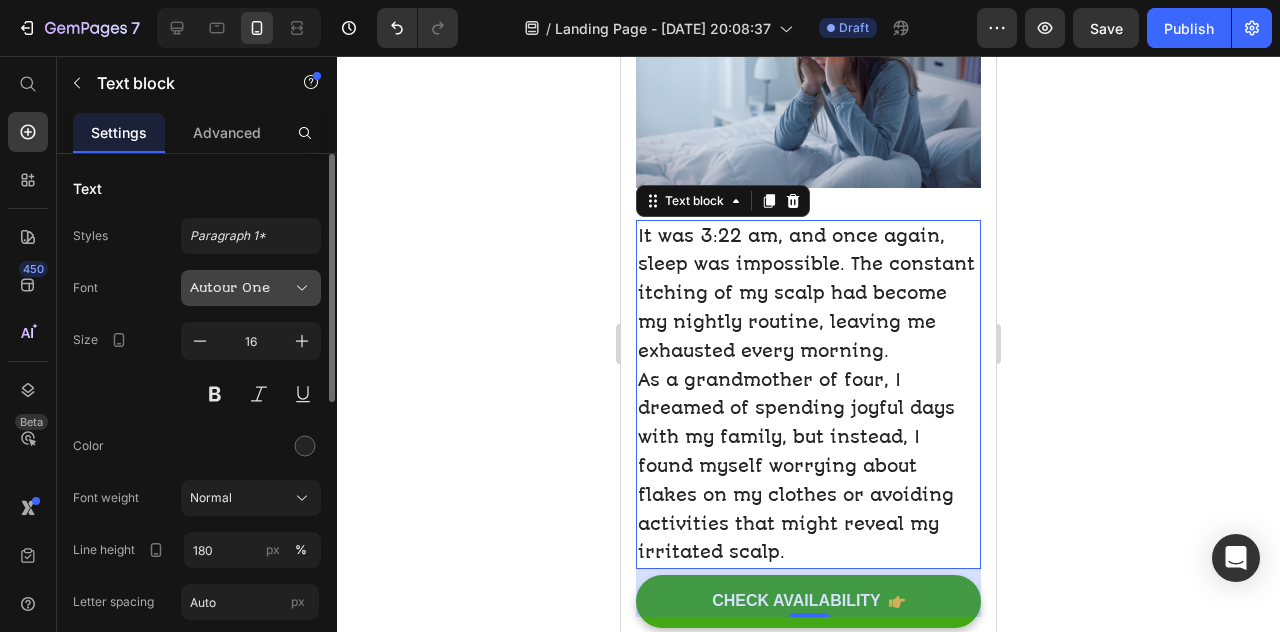 click on "Autour One" at bounding box center [241, 288] 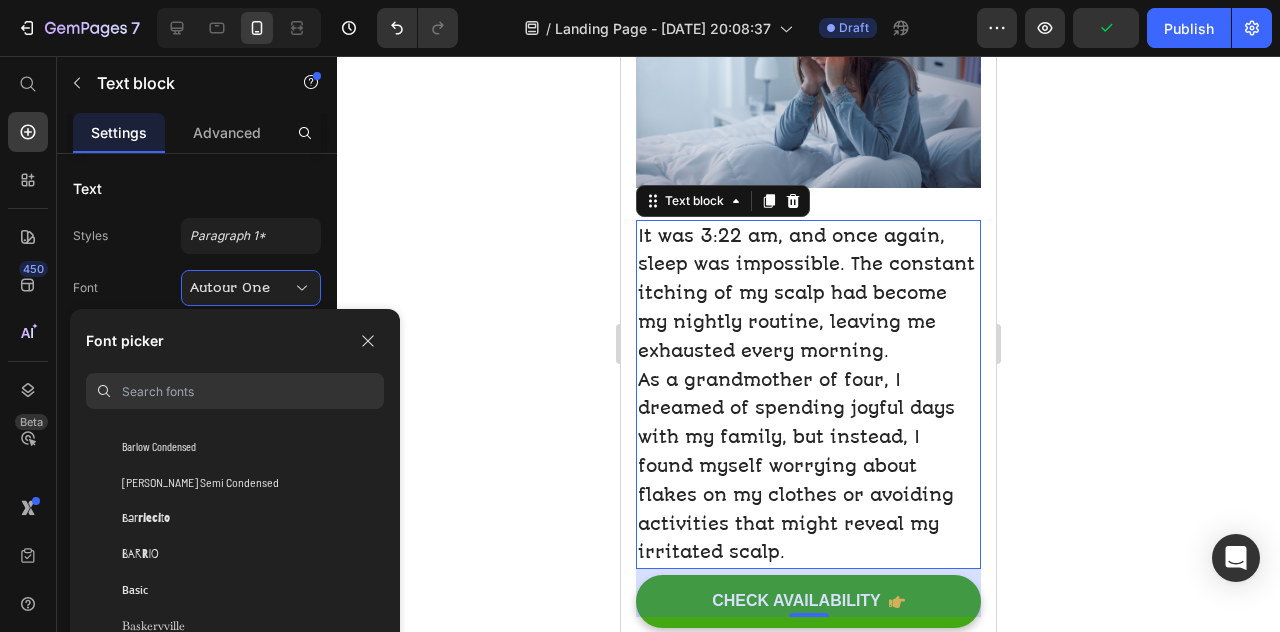 scroll, scrollTop: 6131, scrollLeft: 0, axis: vertical 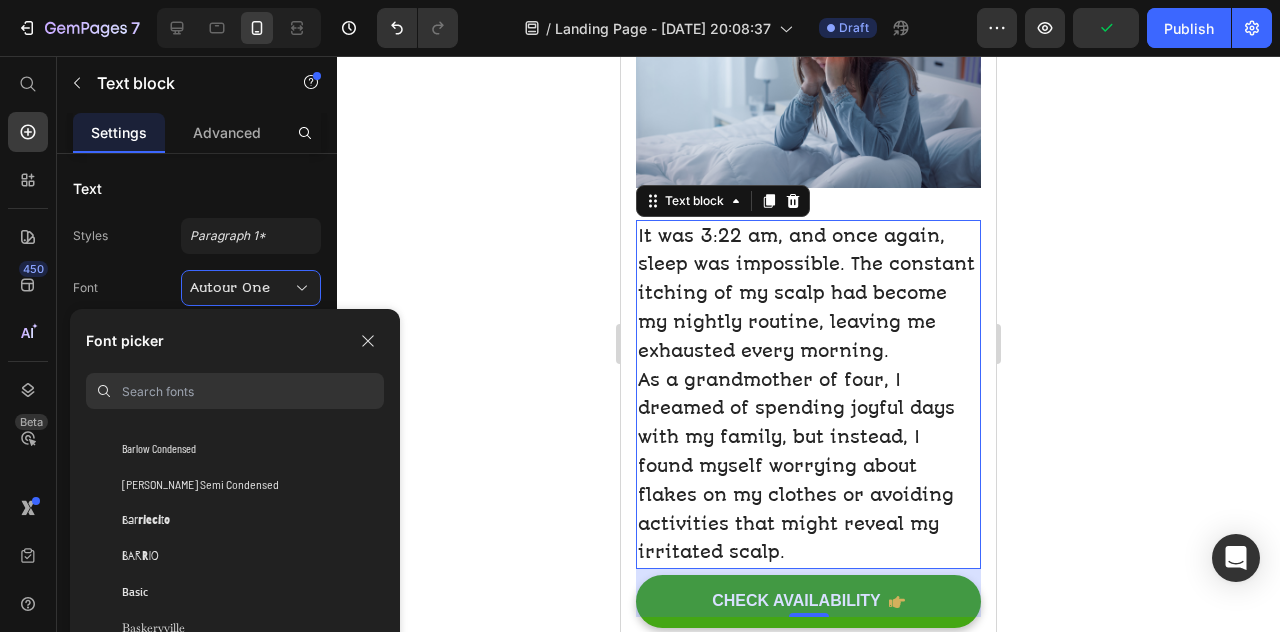 click on "[PERSON_NAME] Semi Condensed" at bounding box center (200, 484) 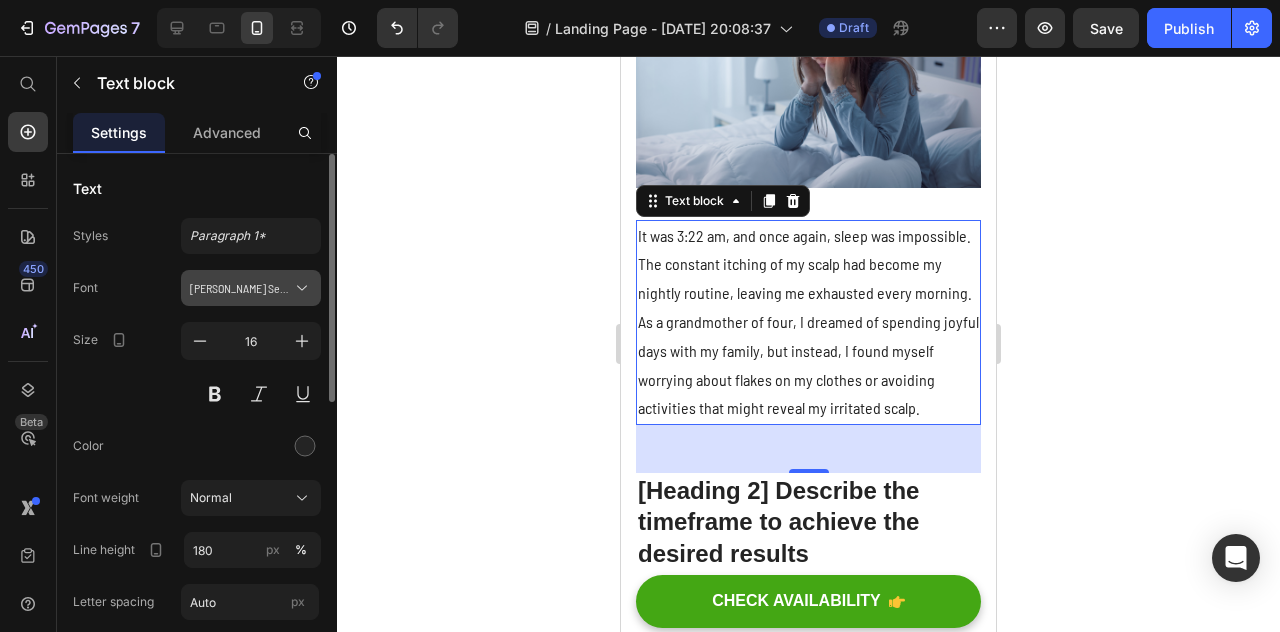 click on "[PERSON_NAME] Semi Condensed" at bounding box center (241, 288) 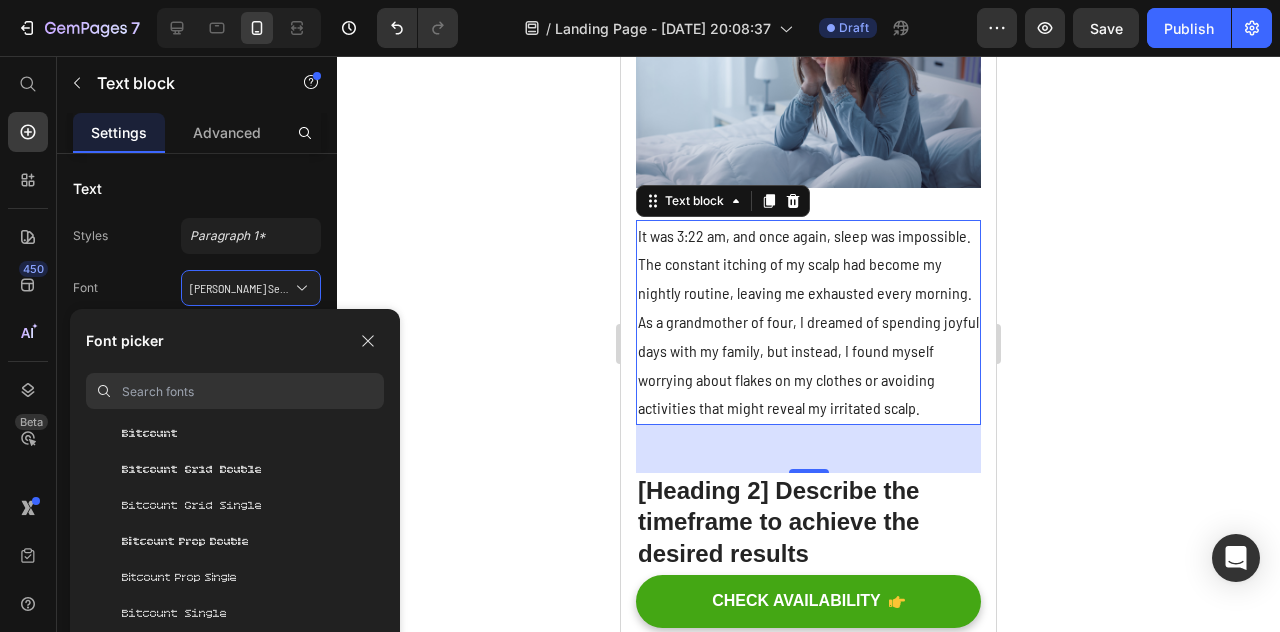 scroll, scrollTop: 7586, scrollLeft: 0, axis: vertical 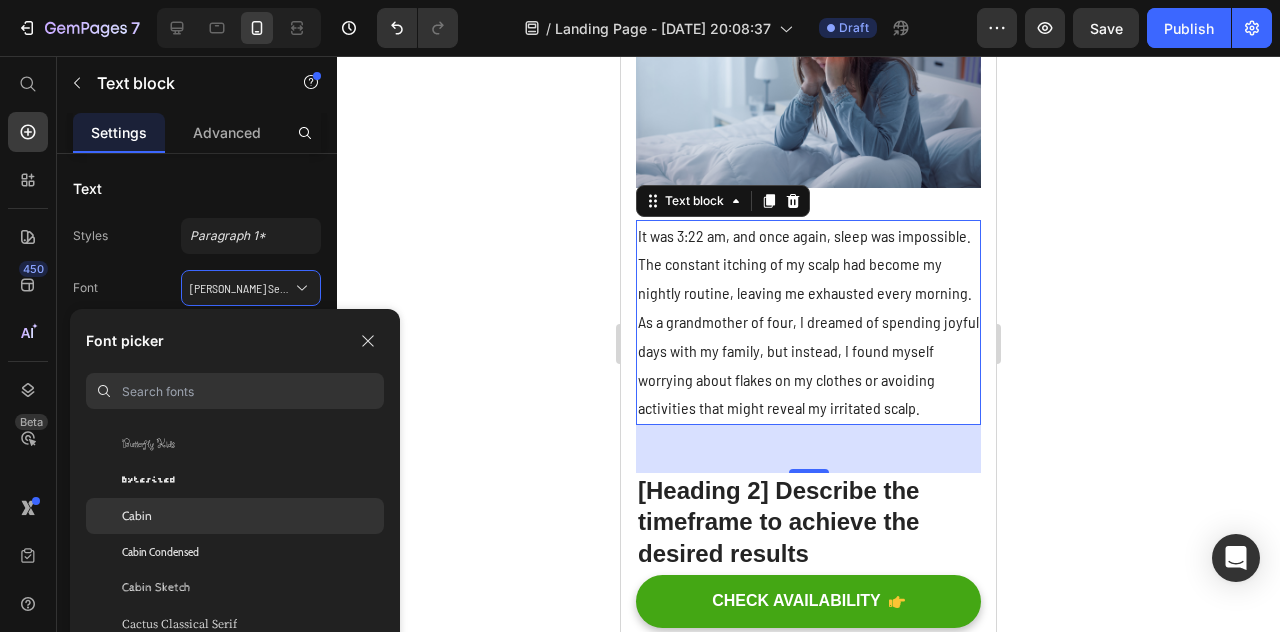 click on "Cabin" 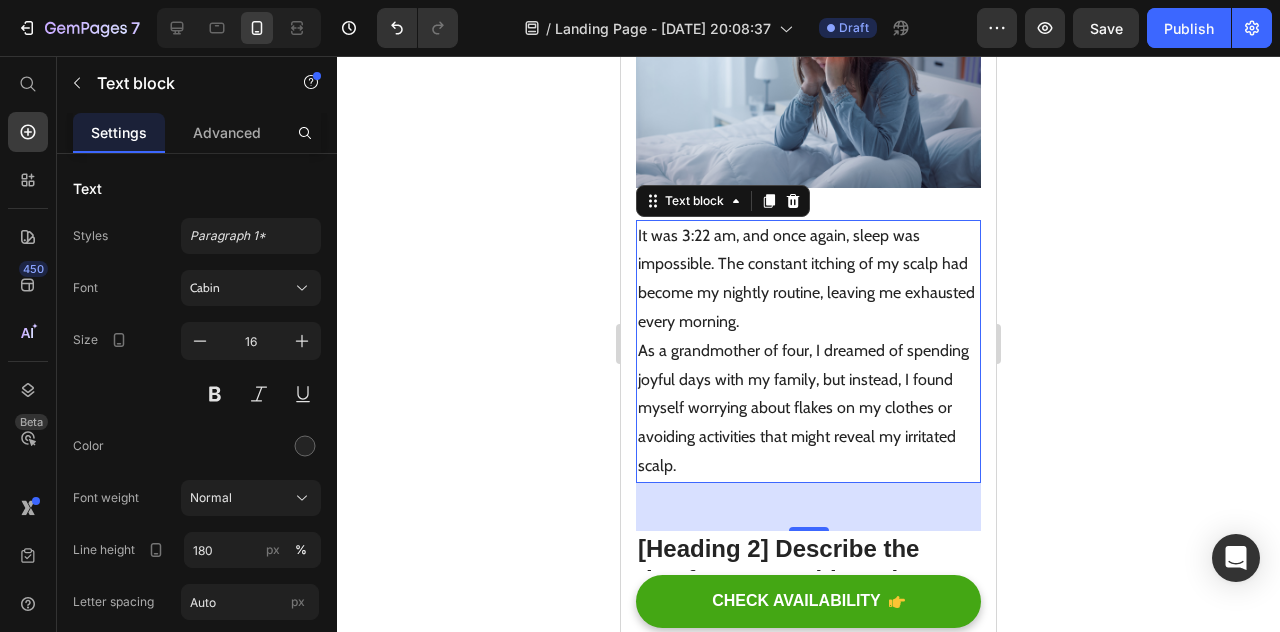 click 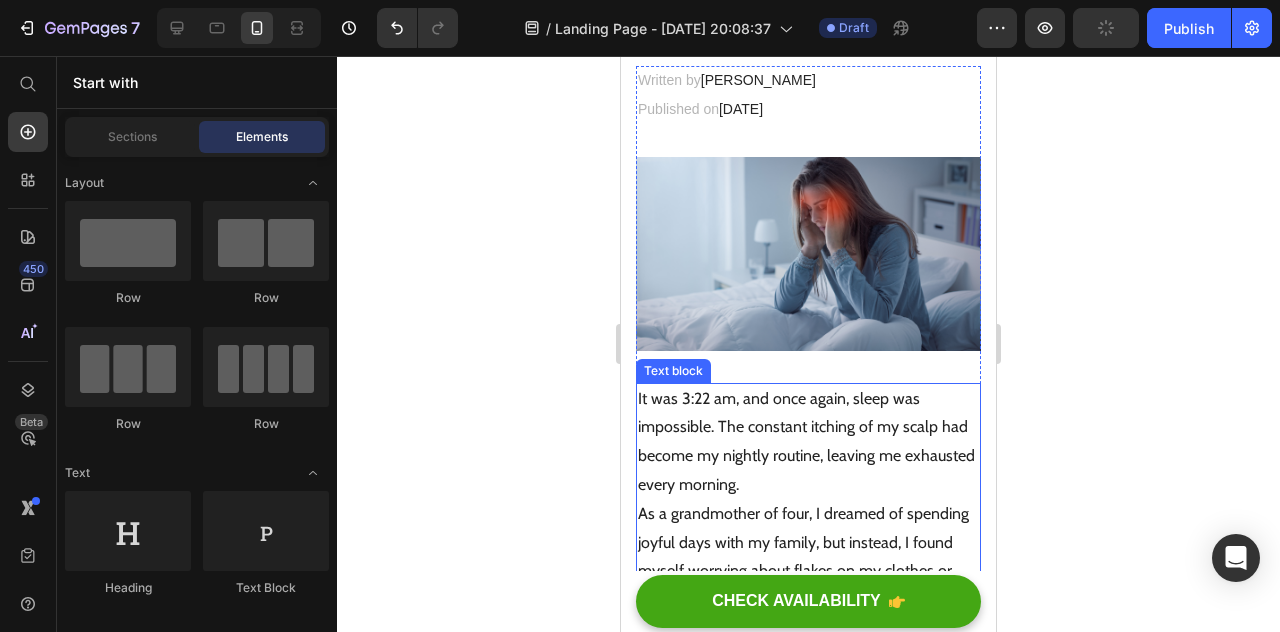 scroll, scrollTop: 480, scrollLeft: 0, axis: vertical 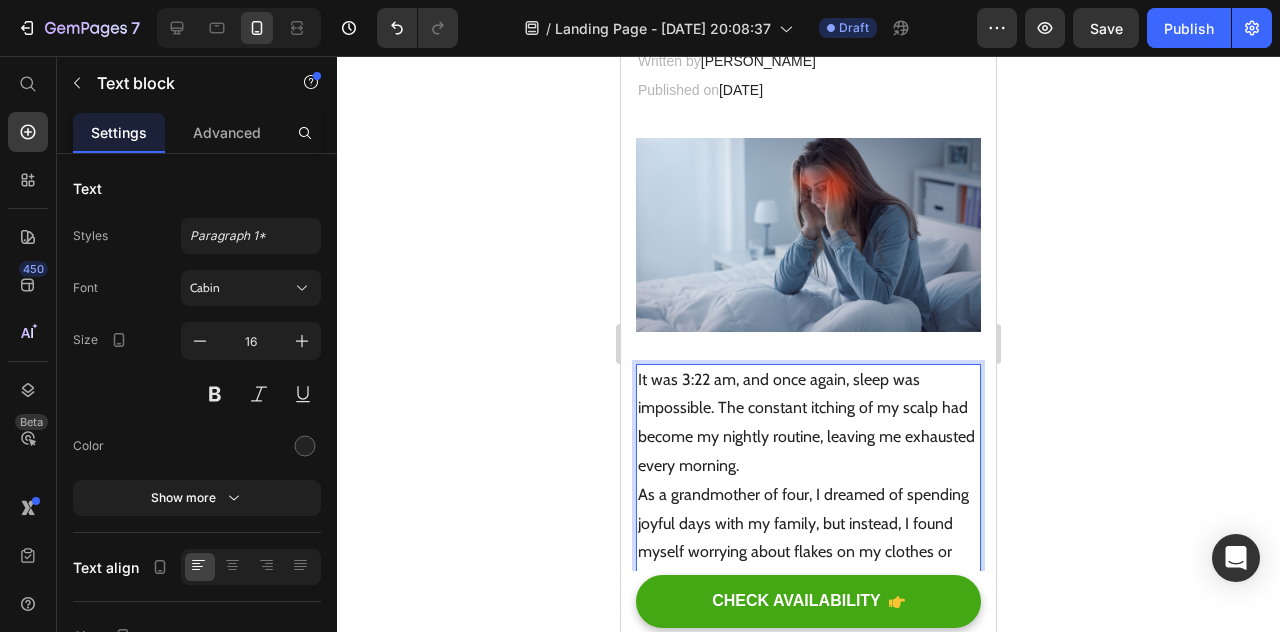 click on "It was 3:22 am, and once again, sleep was impossible. The constant itching of my scalp had become my nightly routine, leaving me exhausted every morning." at bounding box center [808, 423] 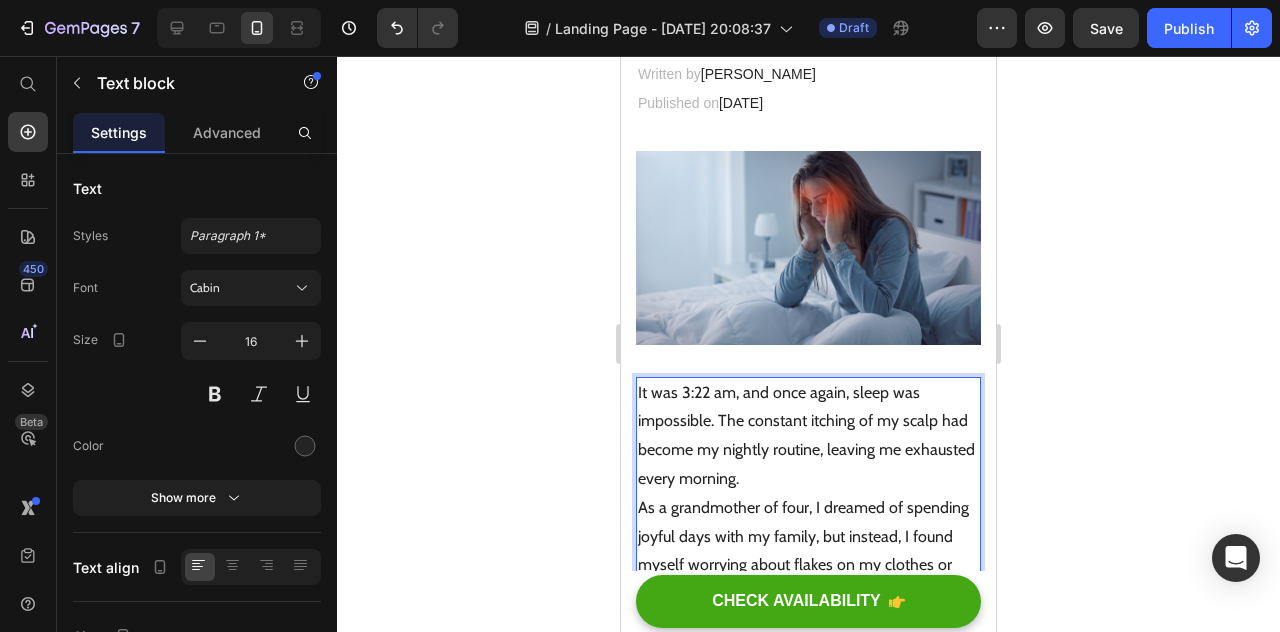 scroll, scrollTop: 468, scrollLeft: 0, axis: vertical 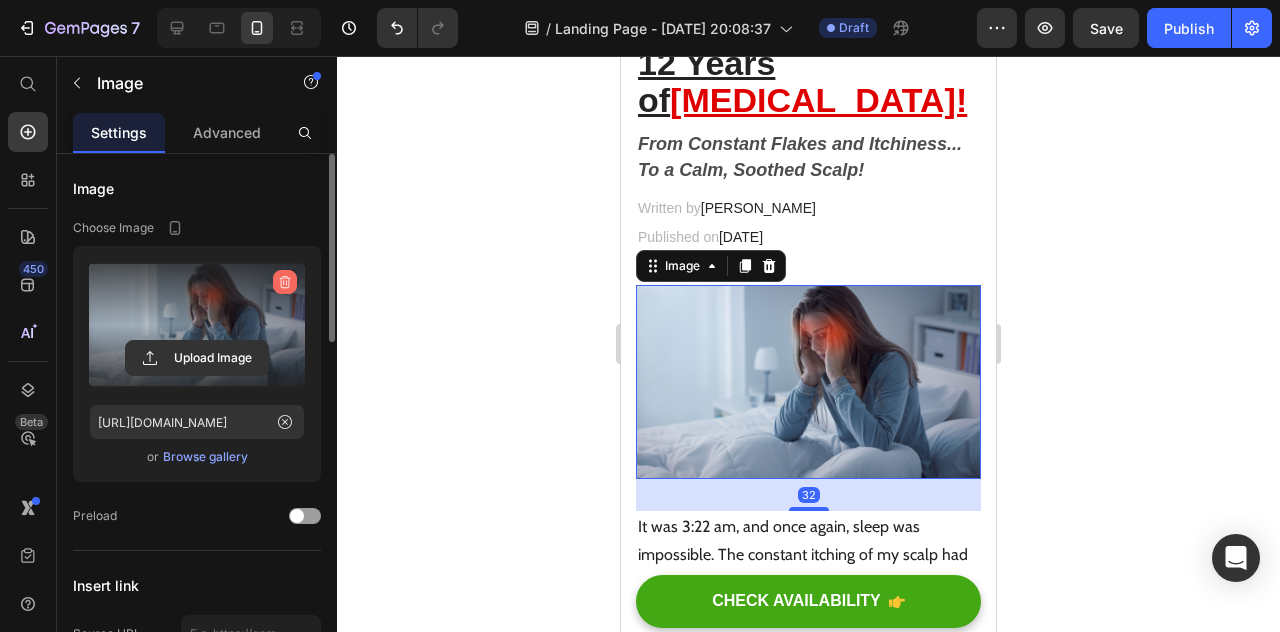 click 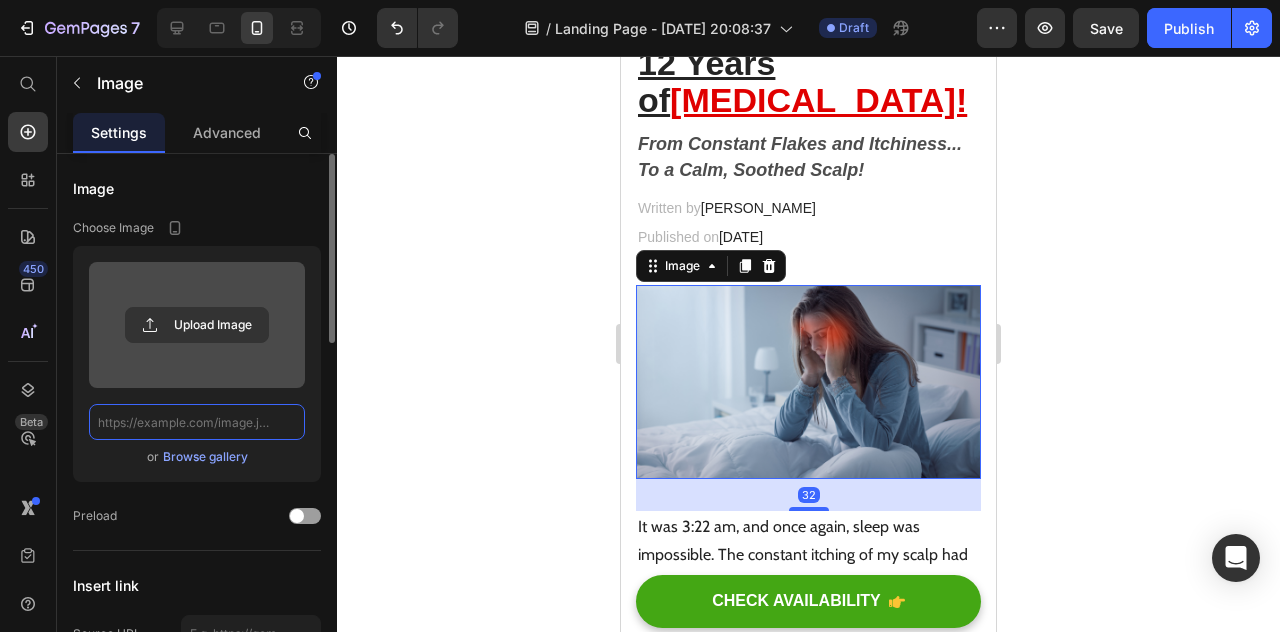 scroll, scrollTop: 0, scrollLeft: 0, axis: both 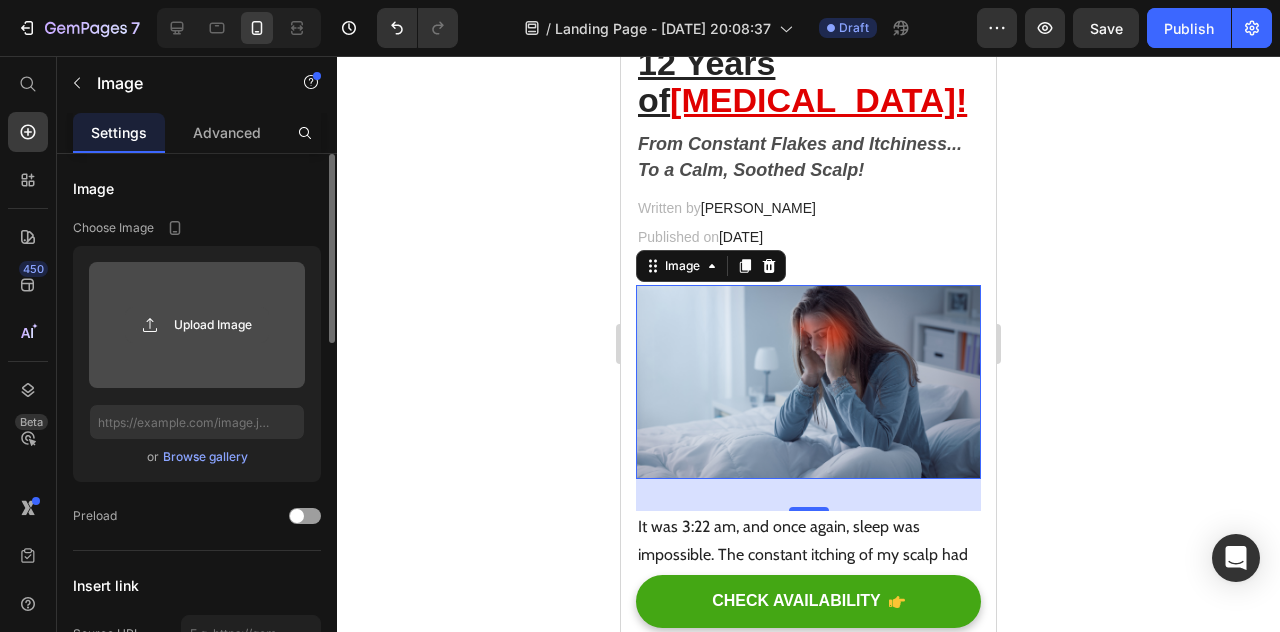 click 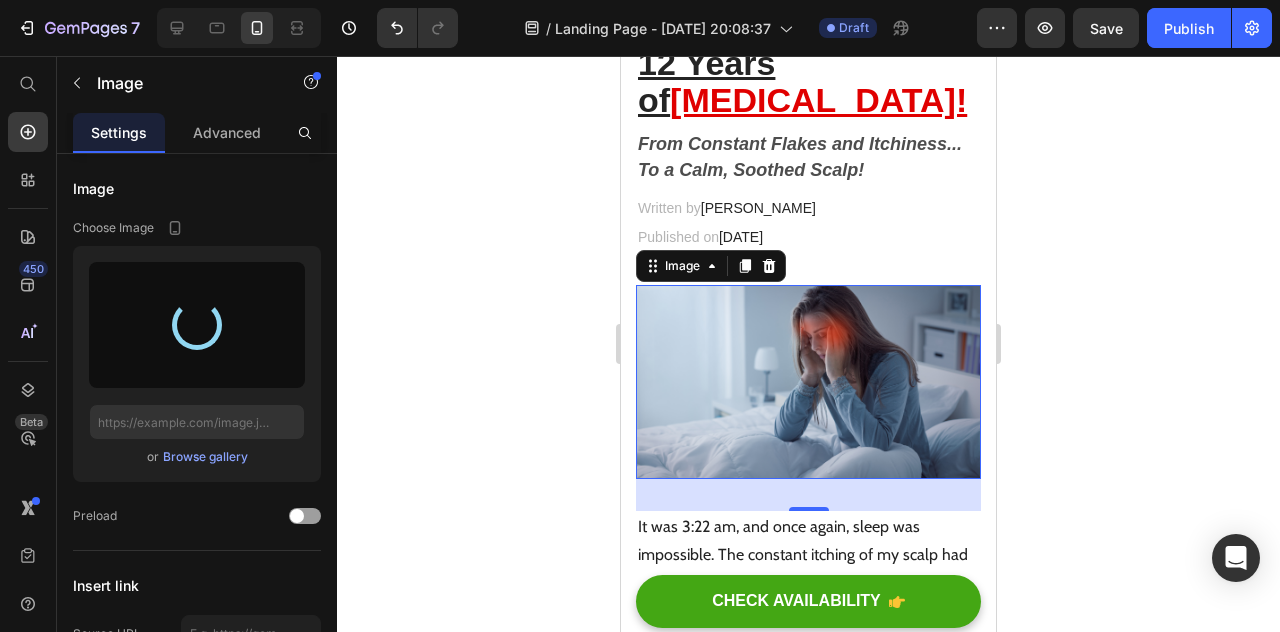 type on "[URL][DOMAIN_NAME]" 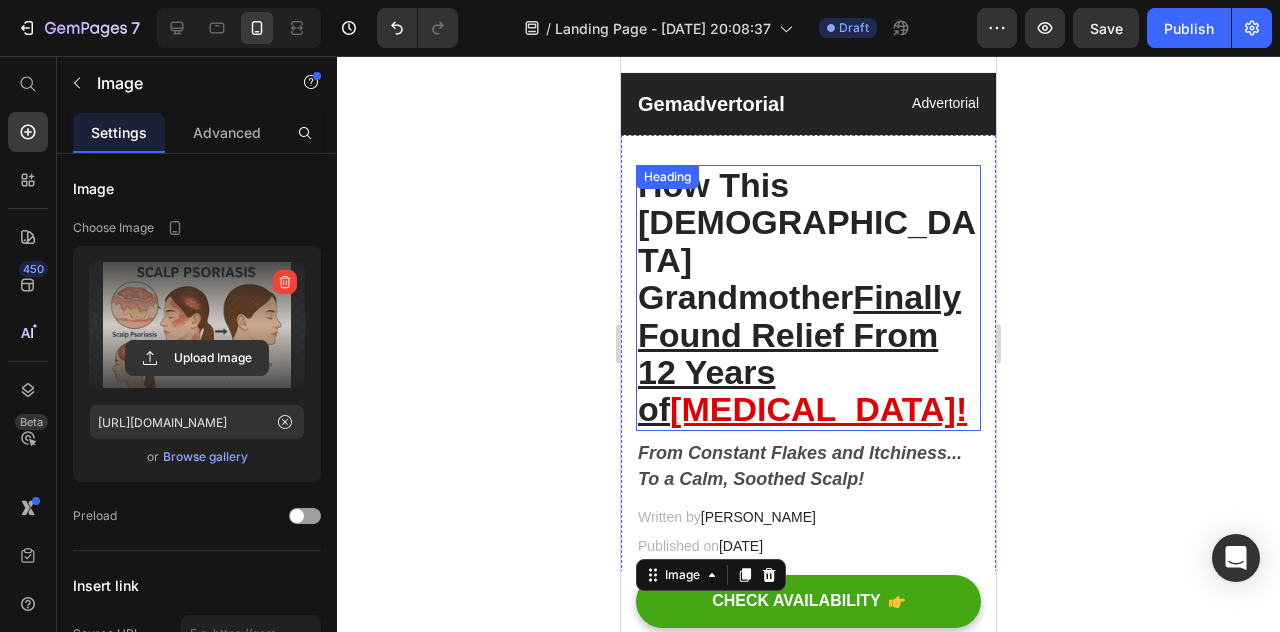 scroll, scrollTop: 19, scrollLeft: 0, axis: vertical 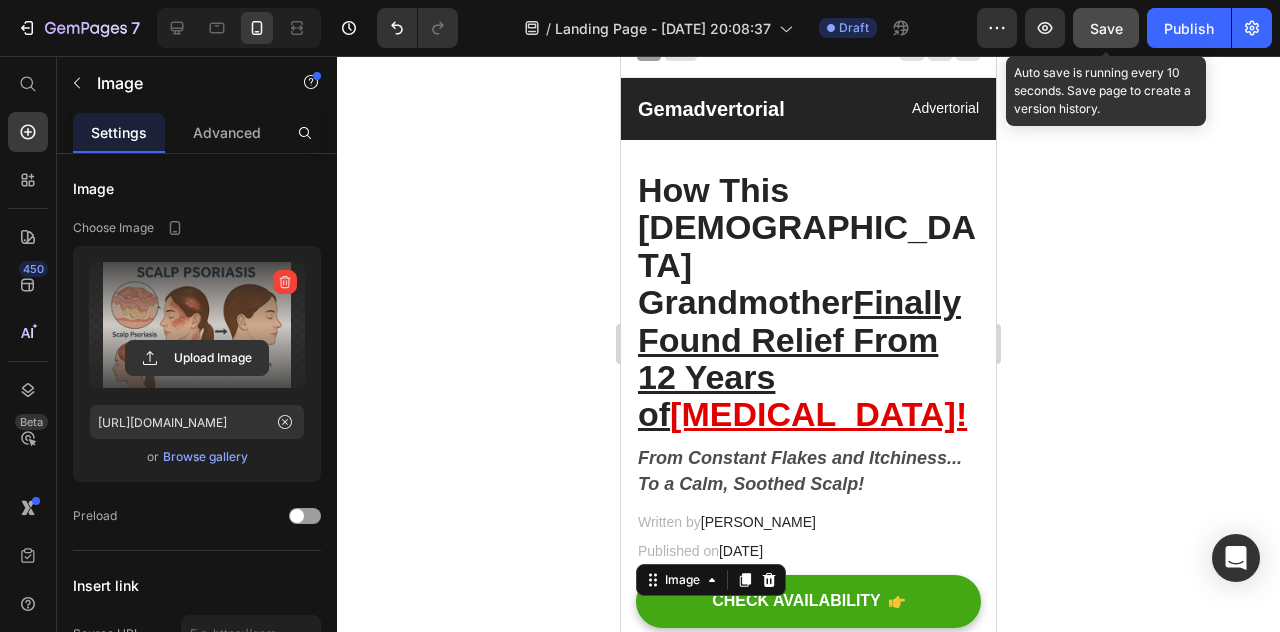 click on "Save" 